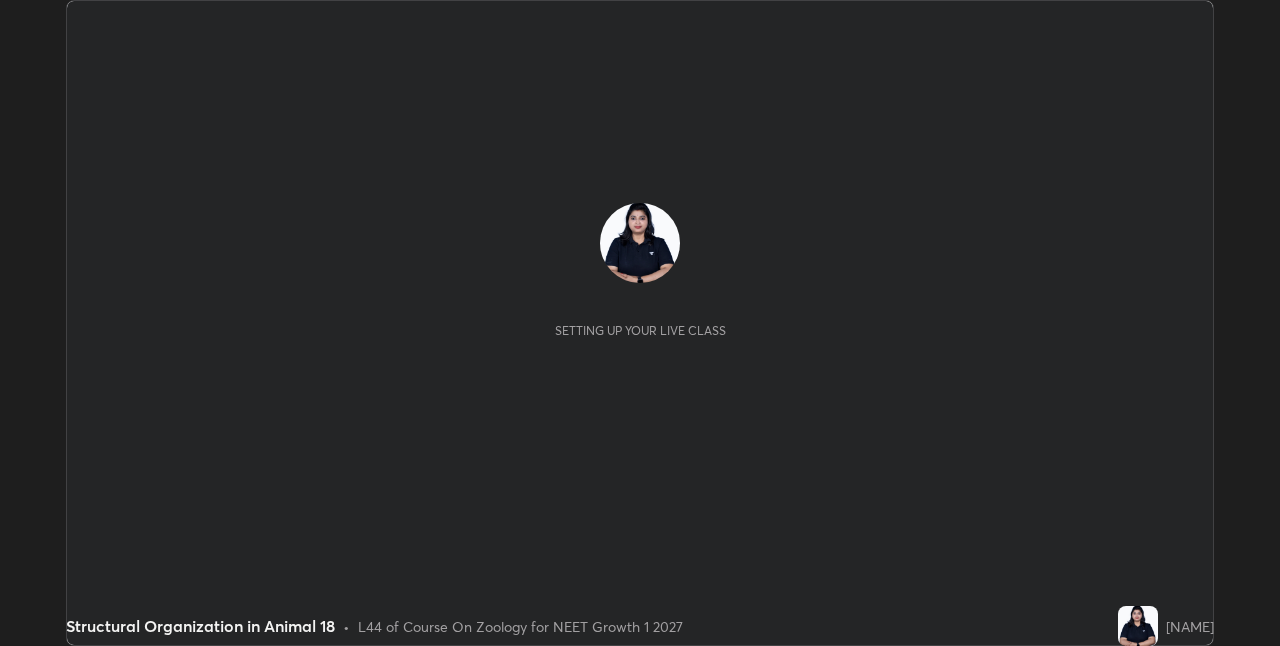 scroll, scrollTop: 0, scrollLeft: 0, axis: both 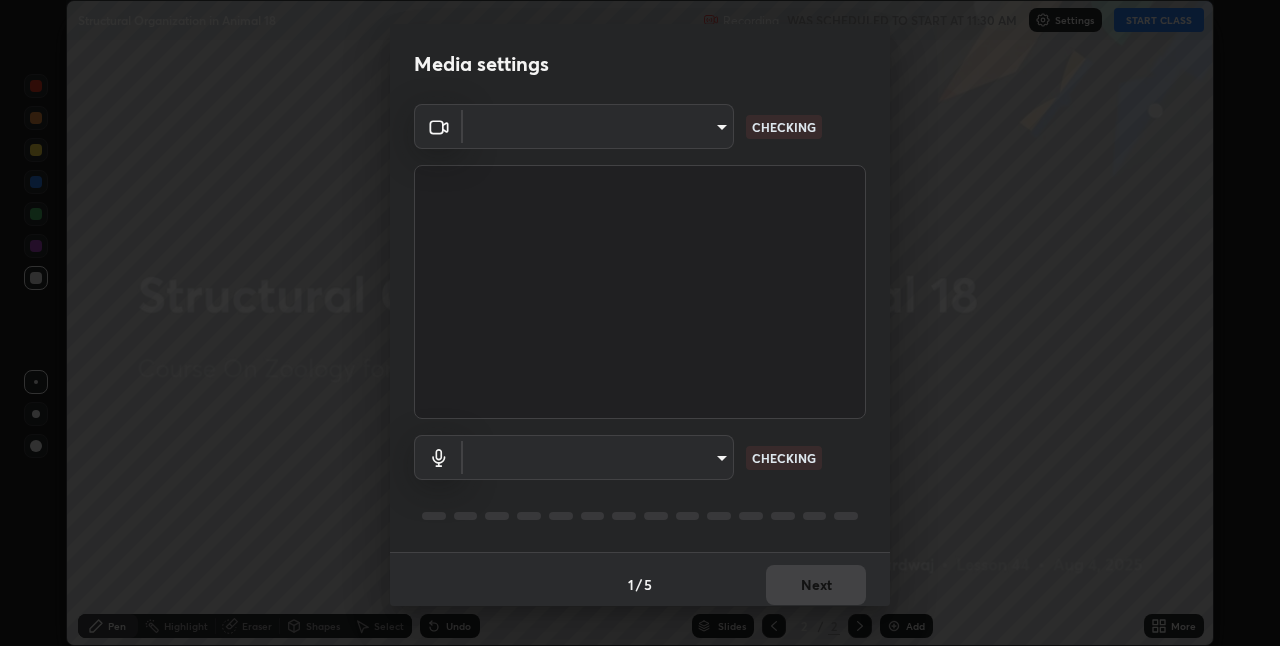type on "8d516f7ebb6c46873b1a4370d76e42962edcd492c05cef6b64537e25f8f89846" 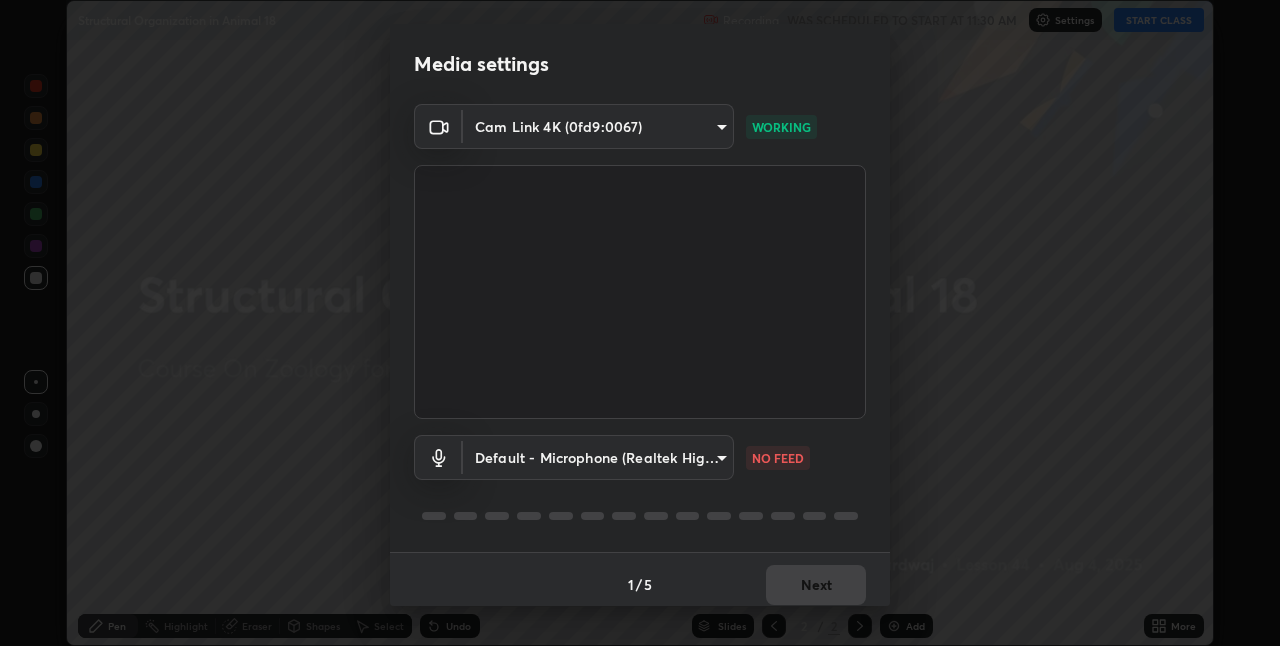 click on "Erase all Structural Organization in Animal 18 Recording WAS SCHEDULED TO START AT  11:30 AM Settings START CLASS Setting up your live class Structural Organization in Animal 18 • L44 of Course On Zoology for NEET Growth 1 2027 [NAME] Pen Highlight Eraser Shapes Select Undo Slides 2 / 2 Add More No doubts shared Encourage your learners to ask a doubt for better clarity Report an issue Reason for reporting Buffering Chat not working Audio - Video sync issue Educator video quality low ​ Attach an image Report Media settings Cam Link 4K (0fd9:0067) 8d516f7ebb6c46873b1a4370d76e42962edcd492c05cef6b64537e25f8f89846 WORKING Default - Microphone (Realtek High Definition Audio) default NO FEED 1 / 5 Next" at bounding box center (640, 323) 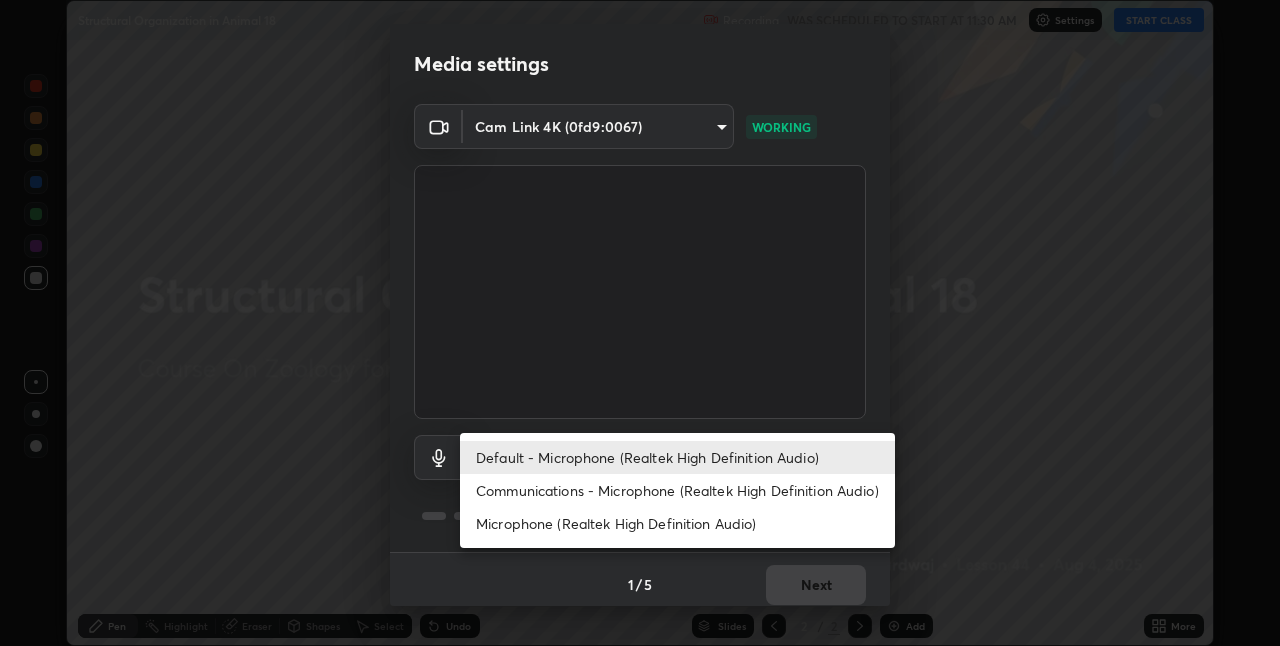 click on "Communications - Microphone (Realtek High Definition Audio)" at bounding box center (677, 490) 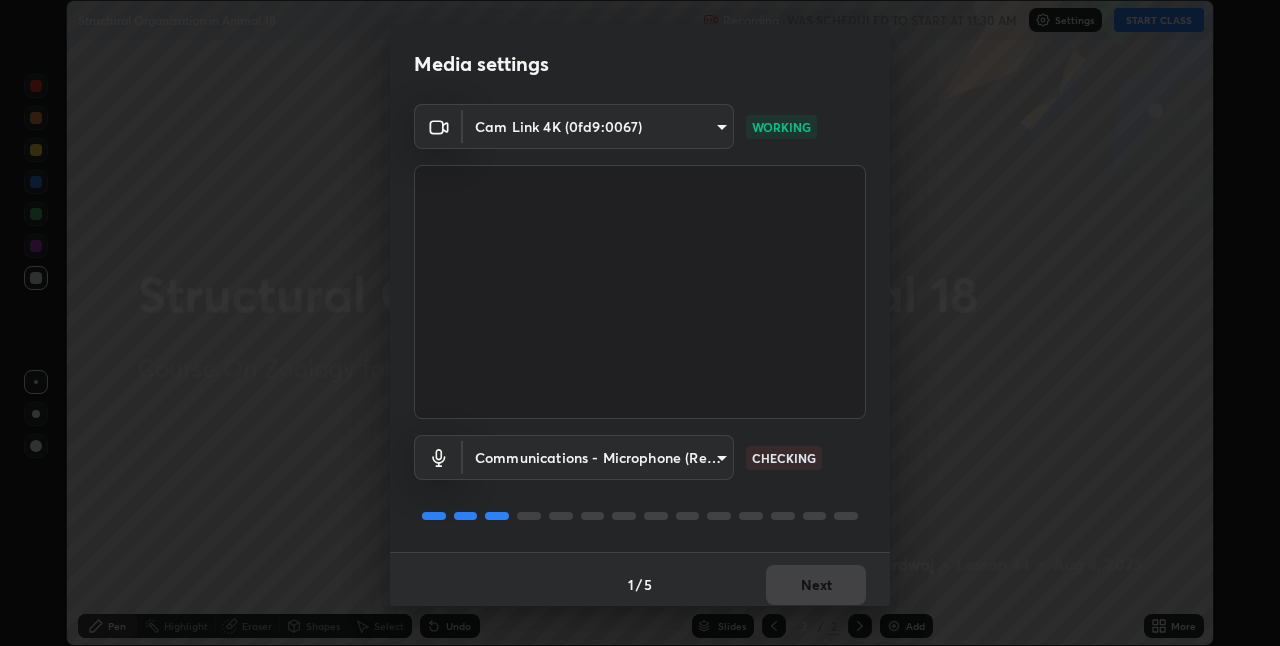 scroll, scrollTop: 10, scrollLeft: 0, axis: vertical 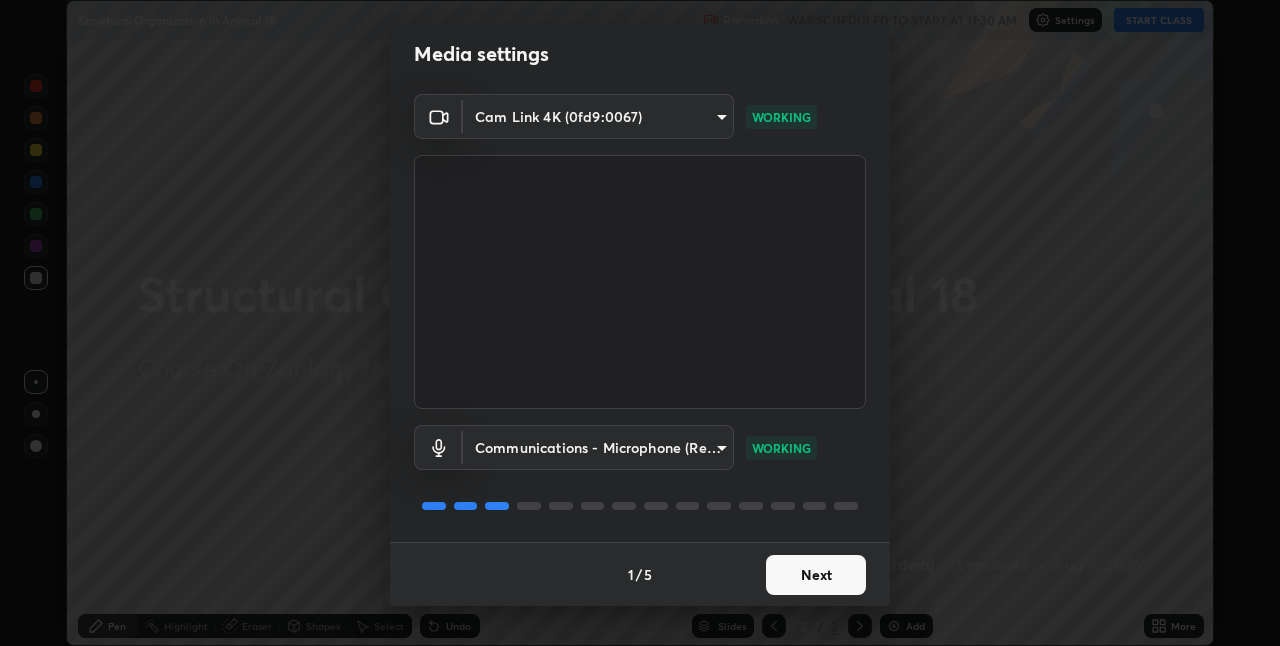 click on "Next" at bounding box center (816, 575) 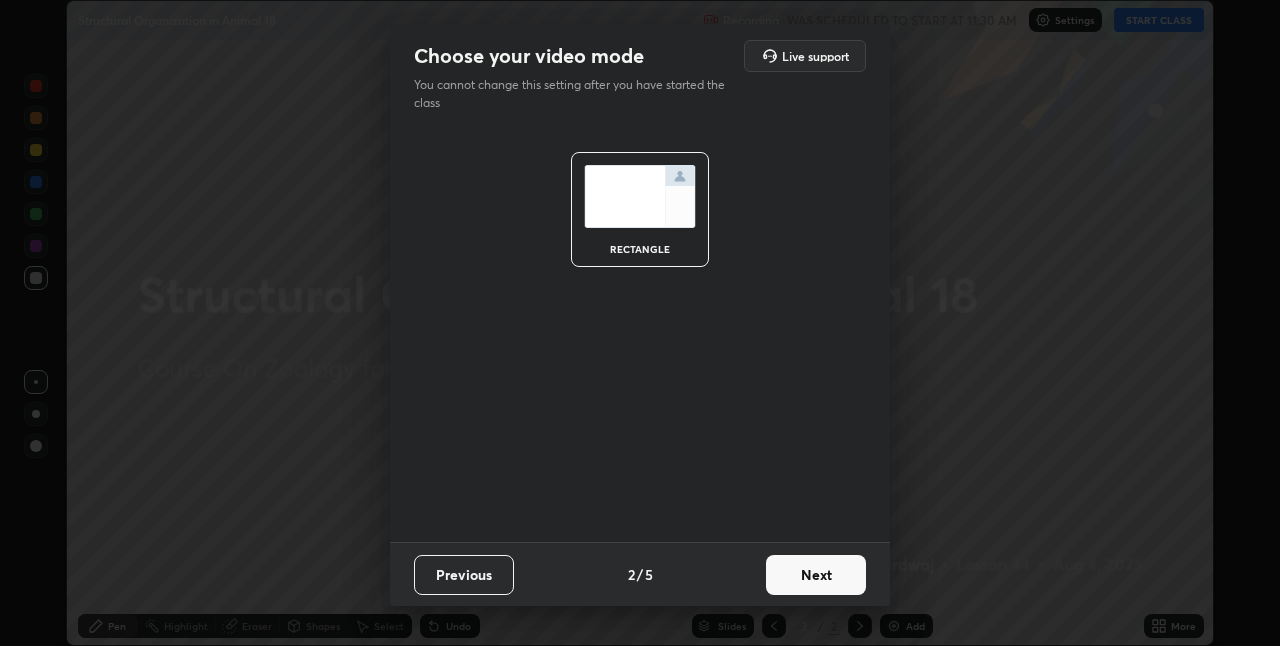 scroll, scrollTop: 0, scrollLeft: 0, axis: both 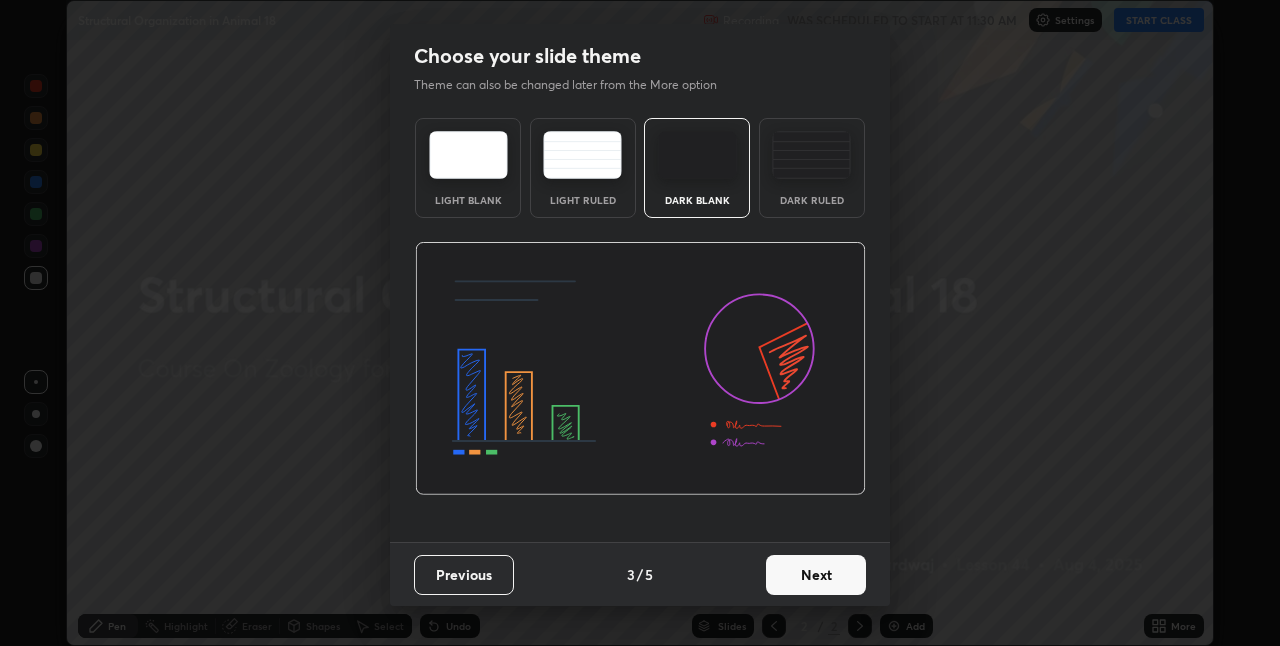 click on "Next" at bounding box center (816, 575) 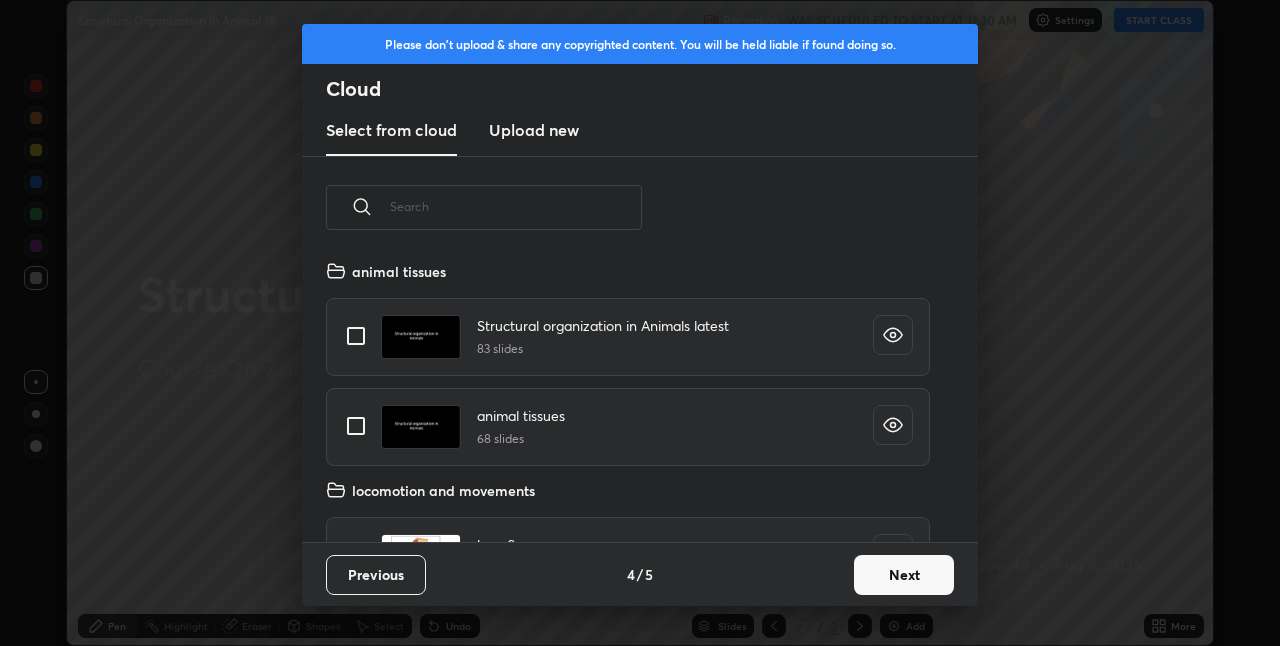click on "Next" at bounding box center [904, 575] 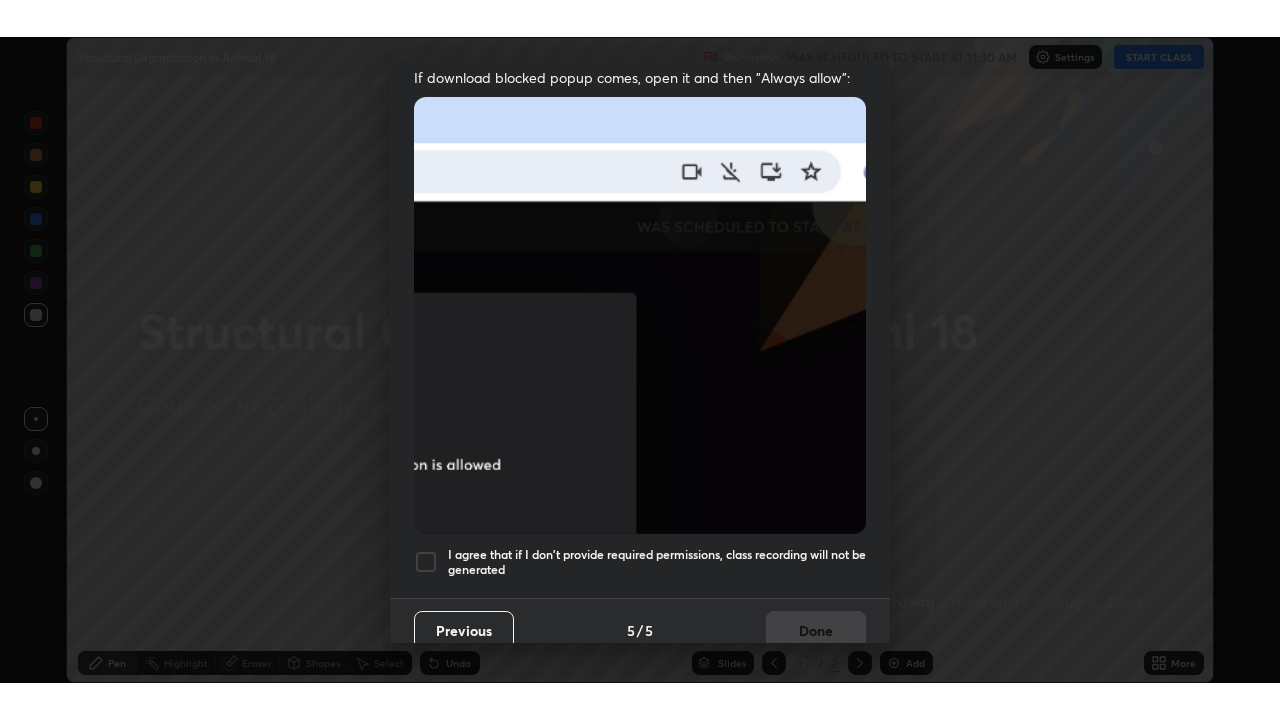scroll, scrollTop: 418, scrollLeft: 0, axis: vertical 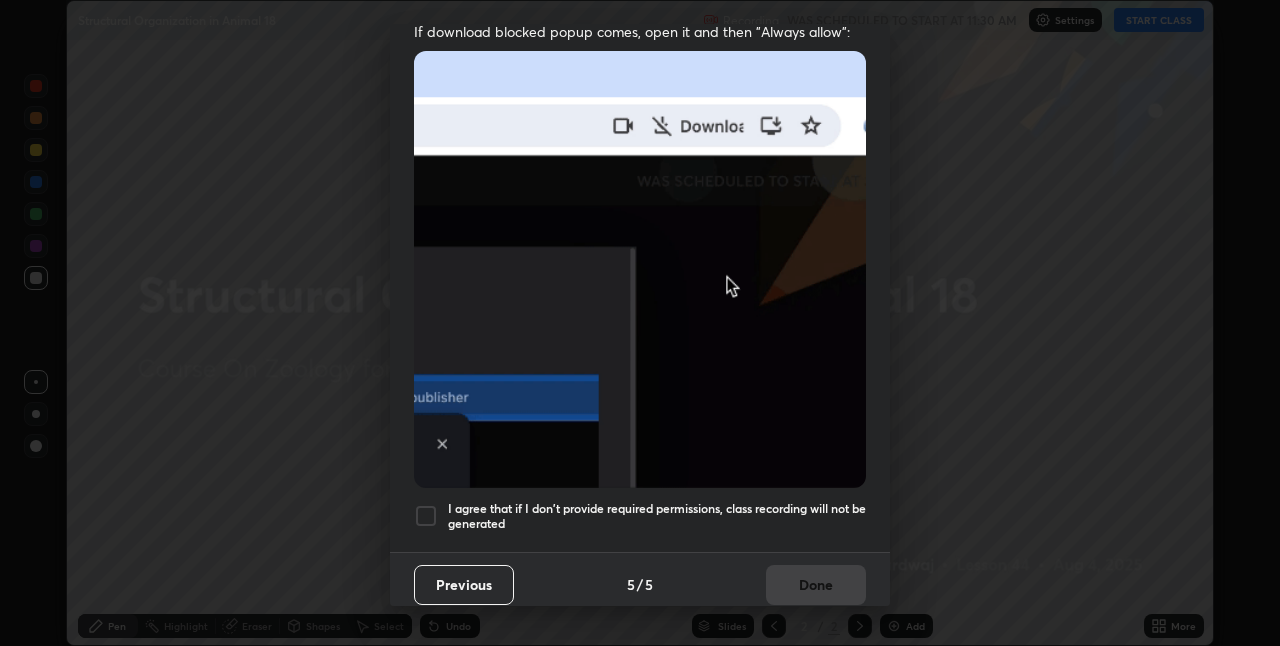 click at bounding box center [426, 516] 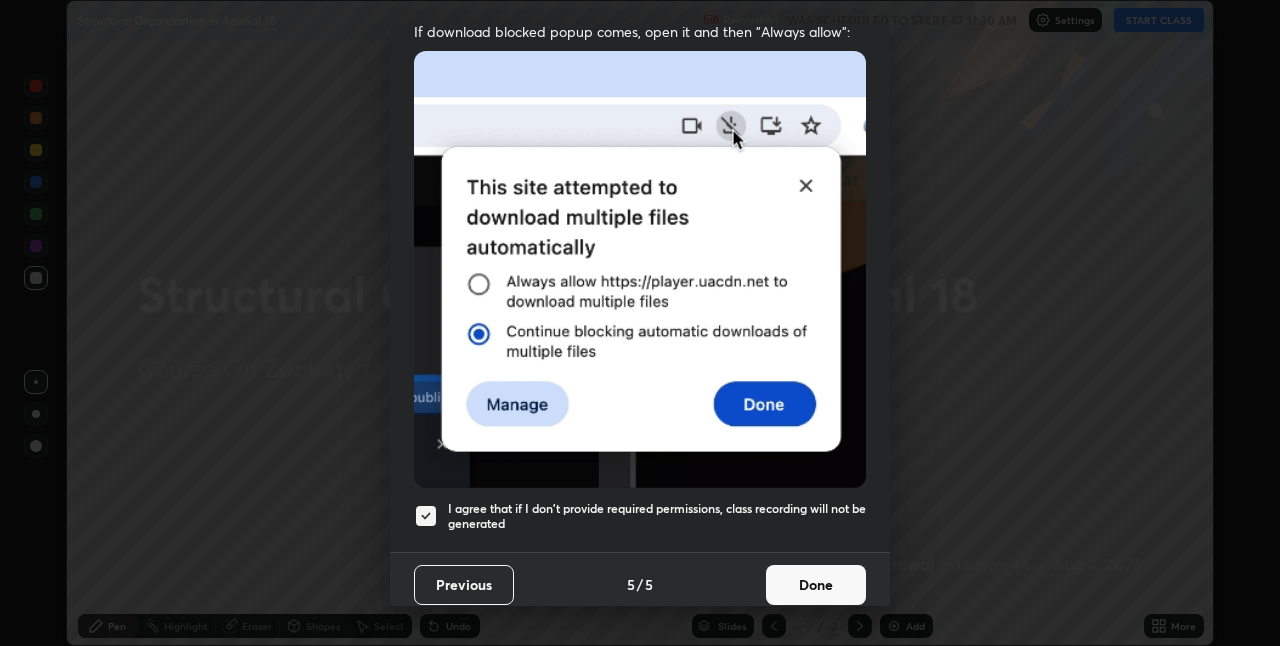 click on "Done" at bounding box center (816, 585) 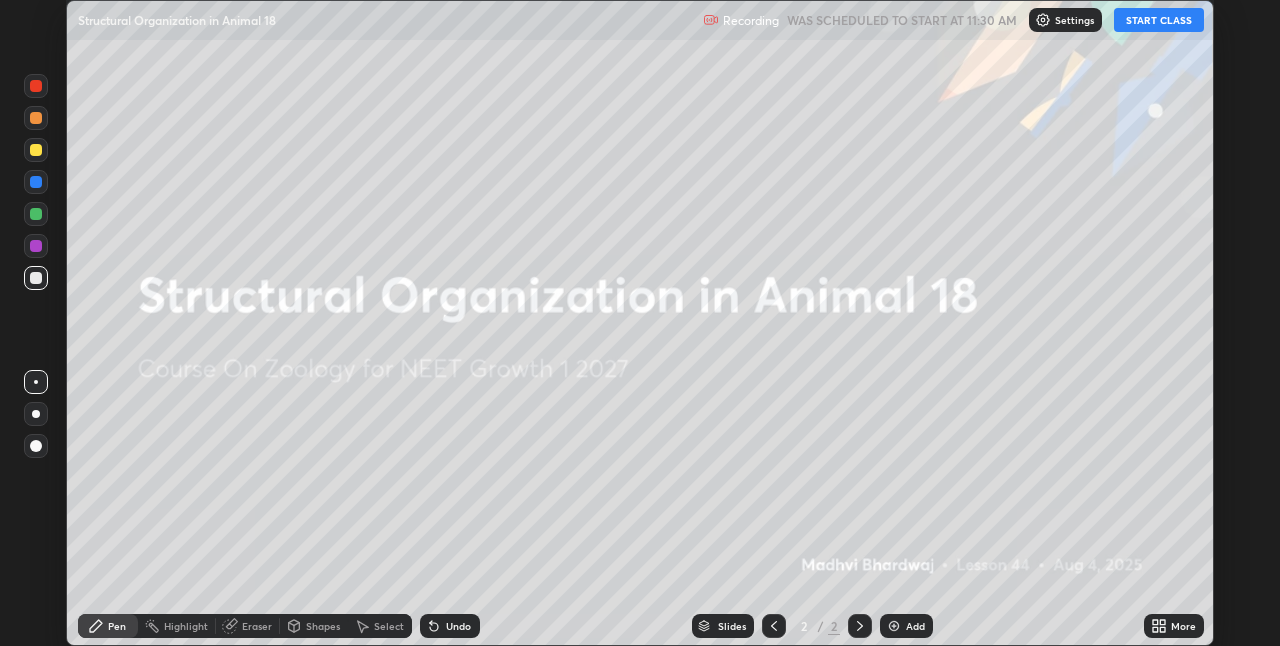 click on "START CLASS" at bounding box center [1159, 20] 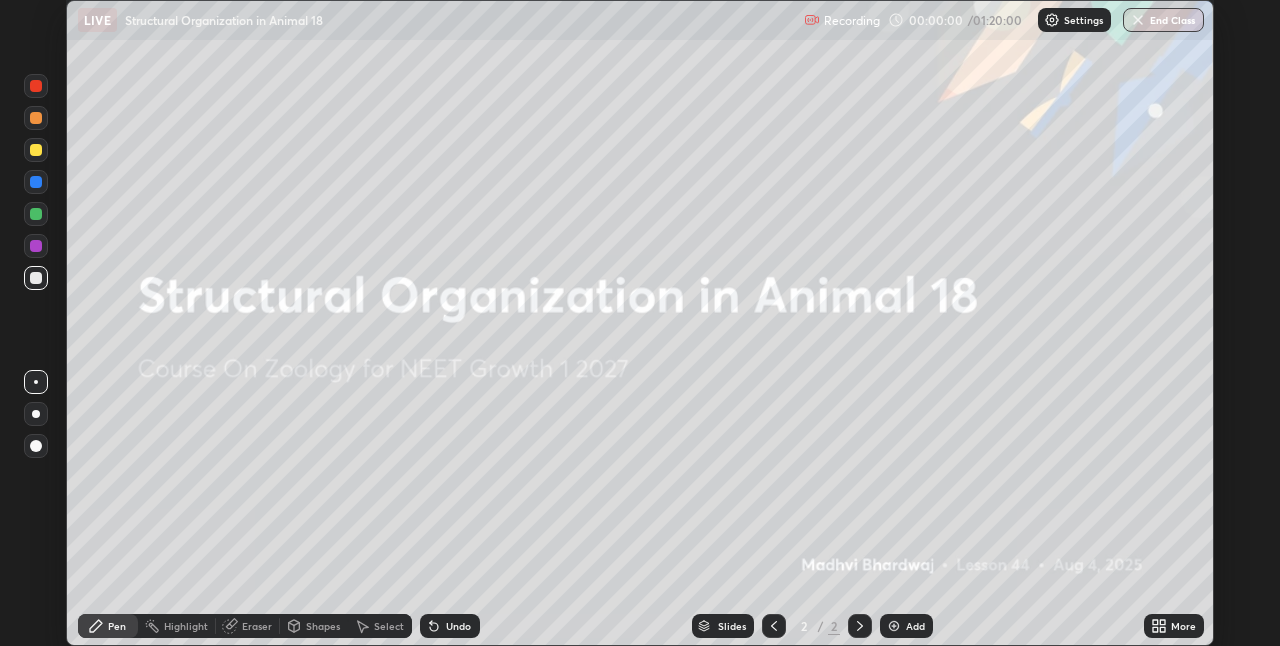 click on "Add" at bounding box center (915, 626) 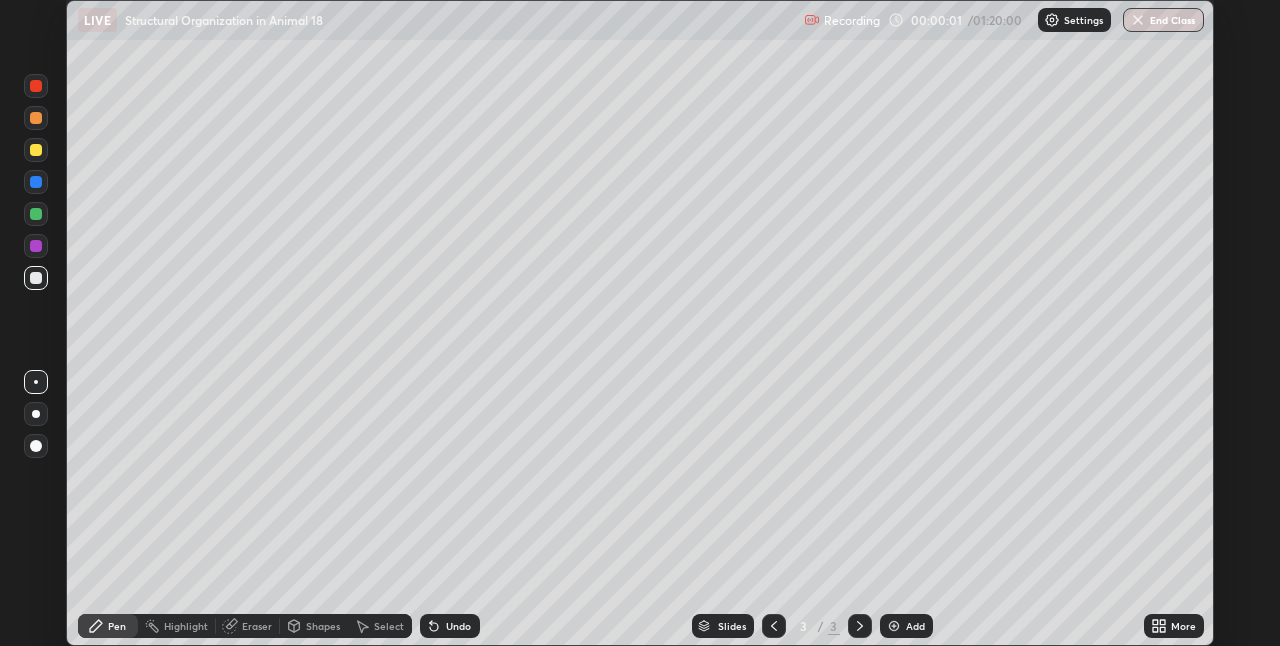 click 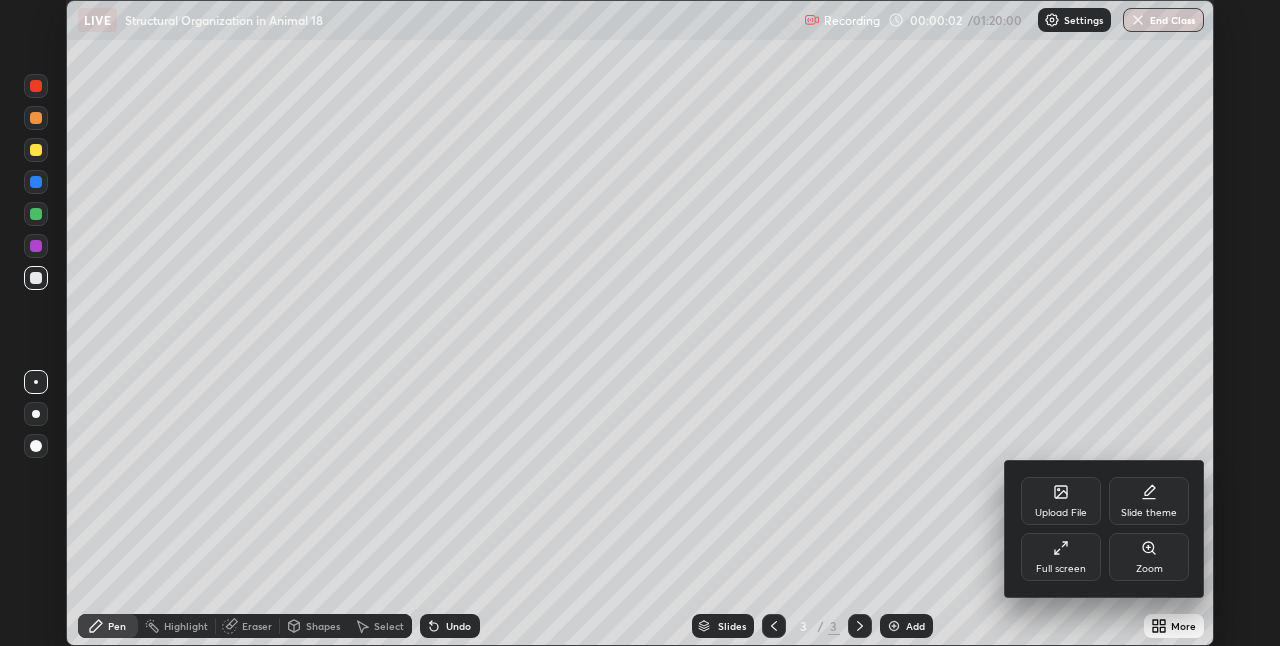 click on "Full screen" at bounding box center [1061, 569] 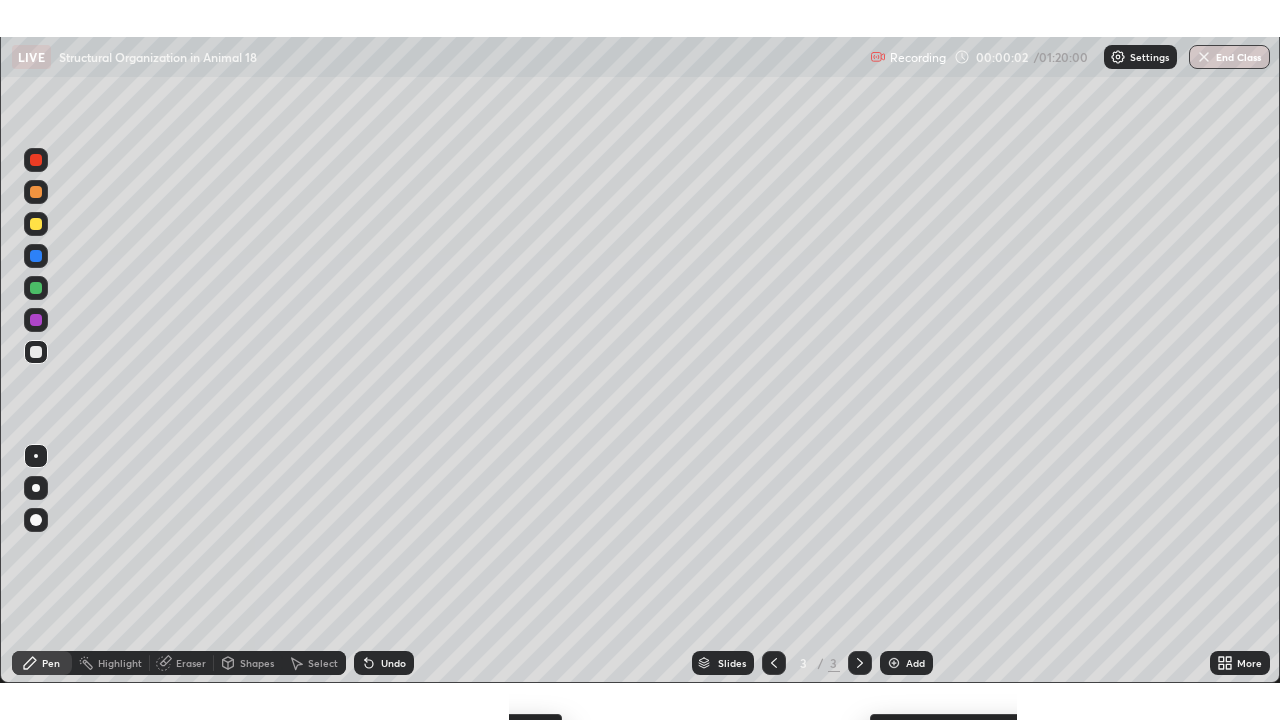 scroll, scrollTop: 99280, scrollLeft: 98720, axis: both 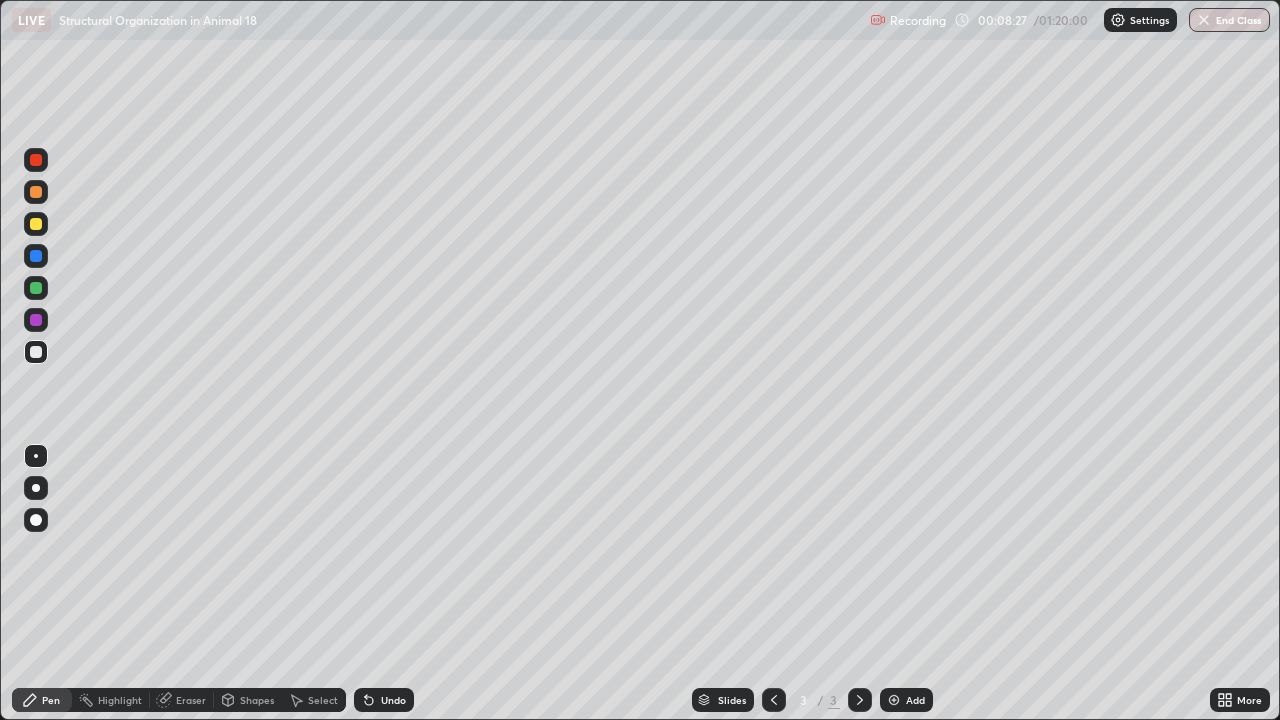 click at bounding box center (36, 224) 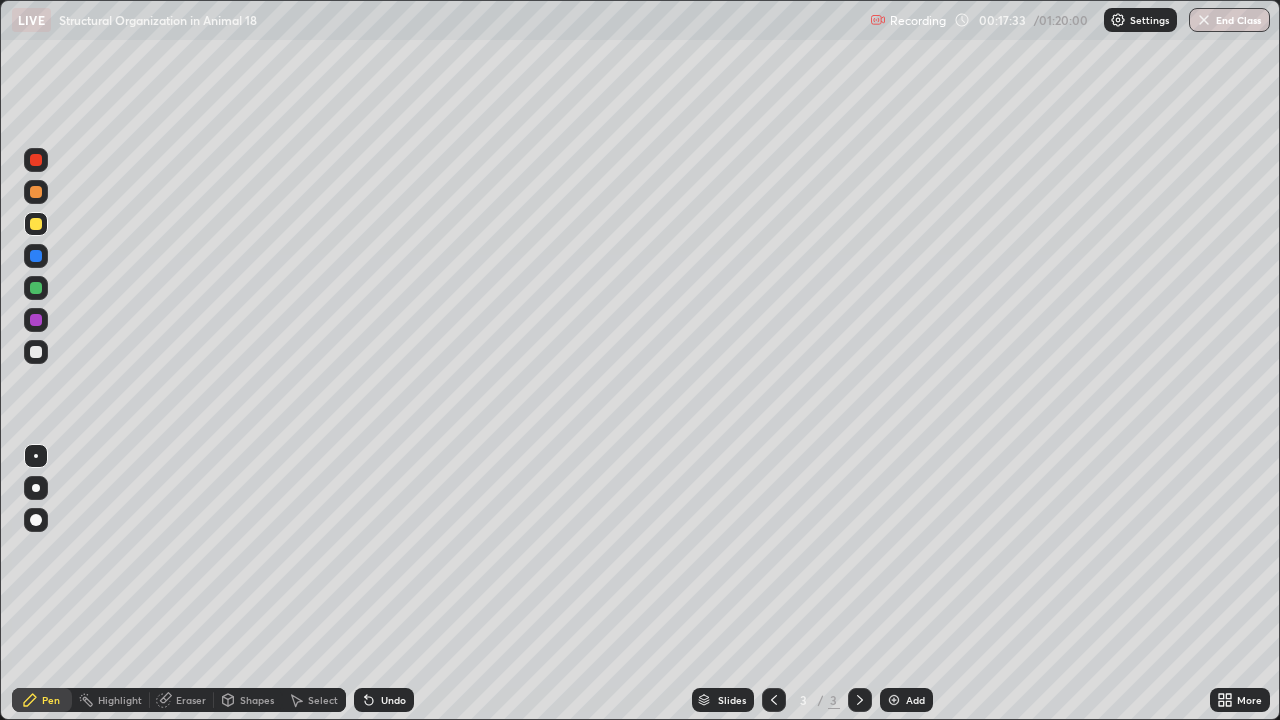 click at bounding box center [36, 192] 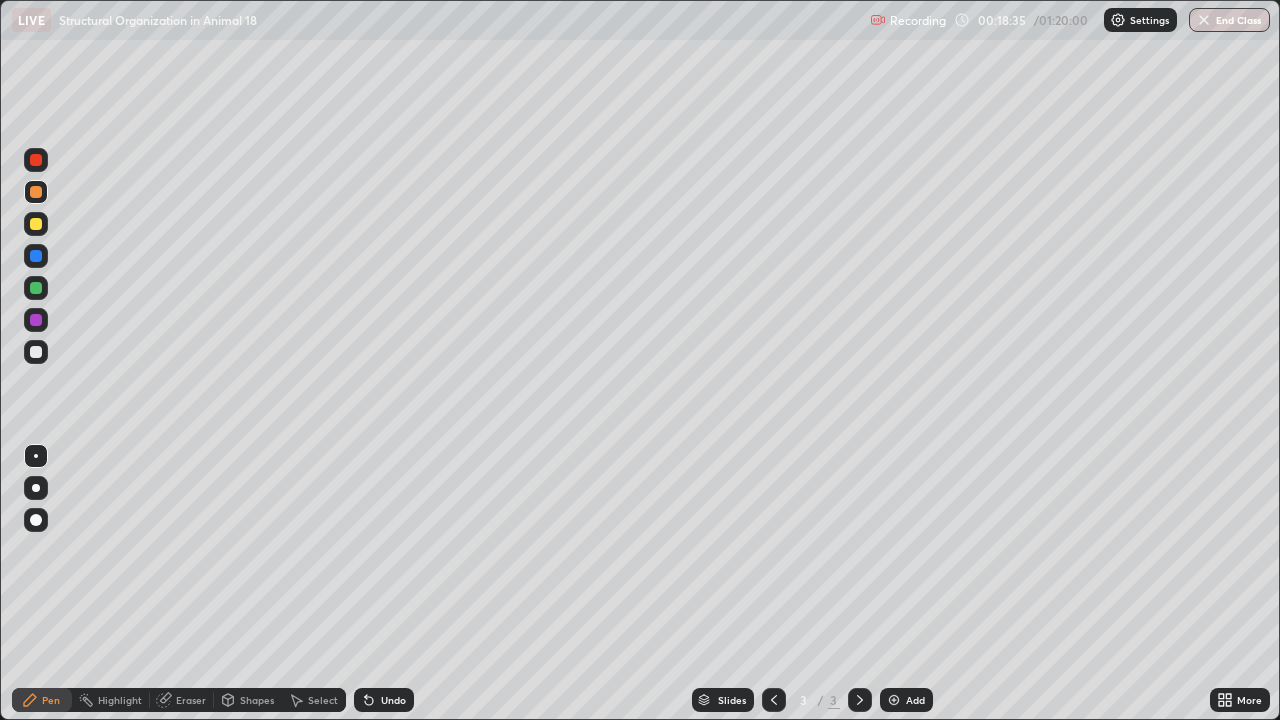 click 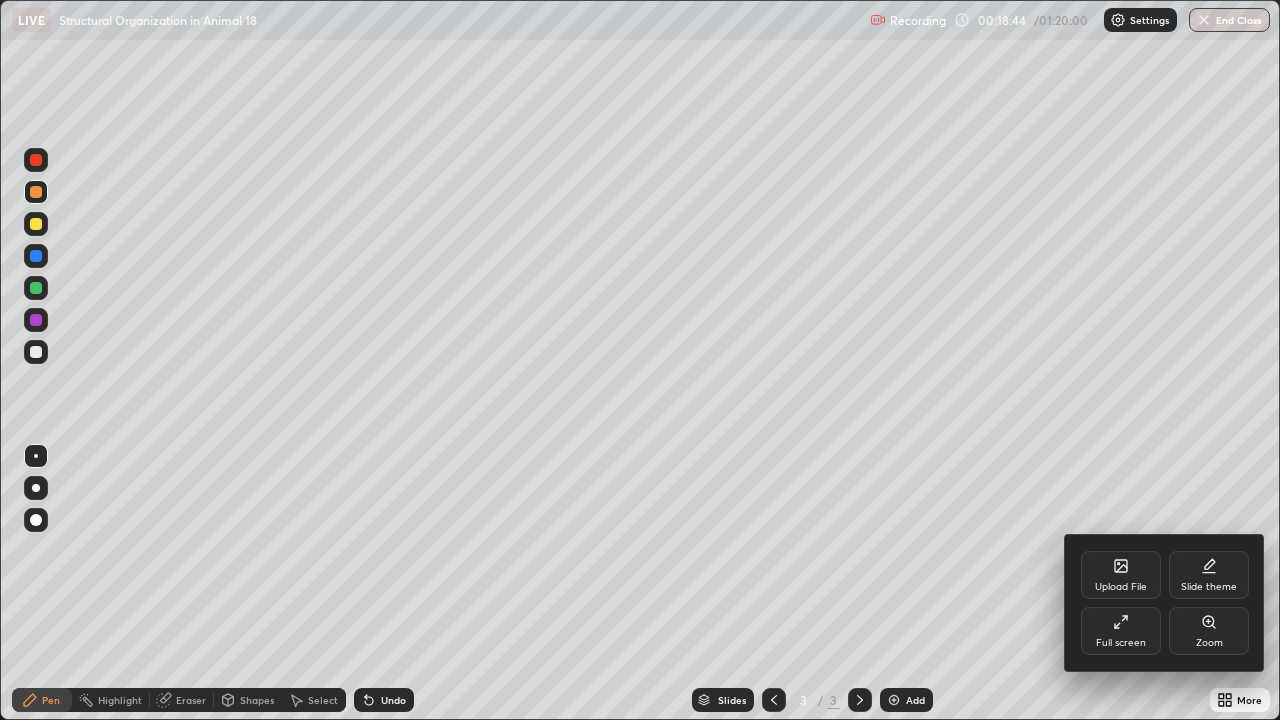 click on "Upload File" at bounding box center [1121, 575] 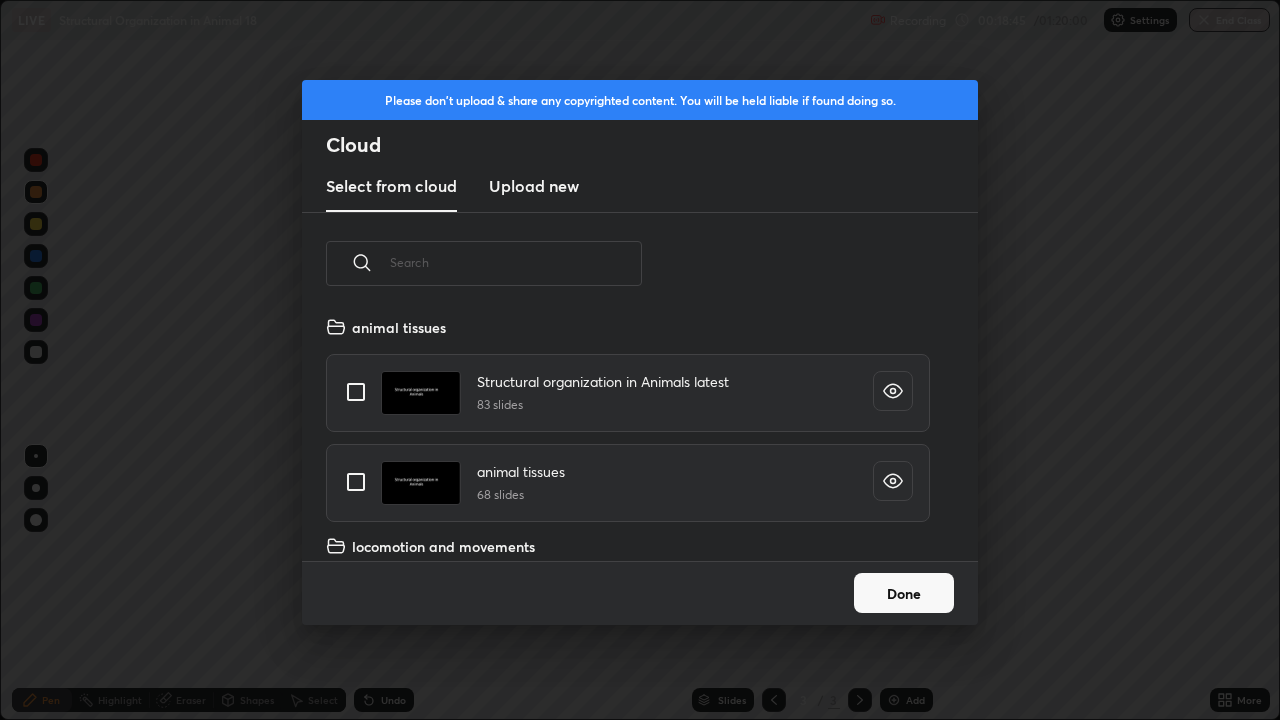 scroll, scrollTop: 7, scrollLeft: 11, axis: both 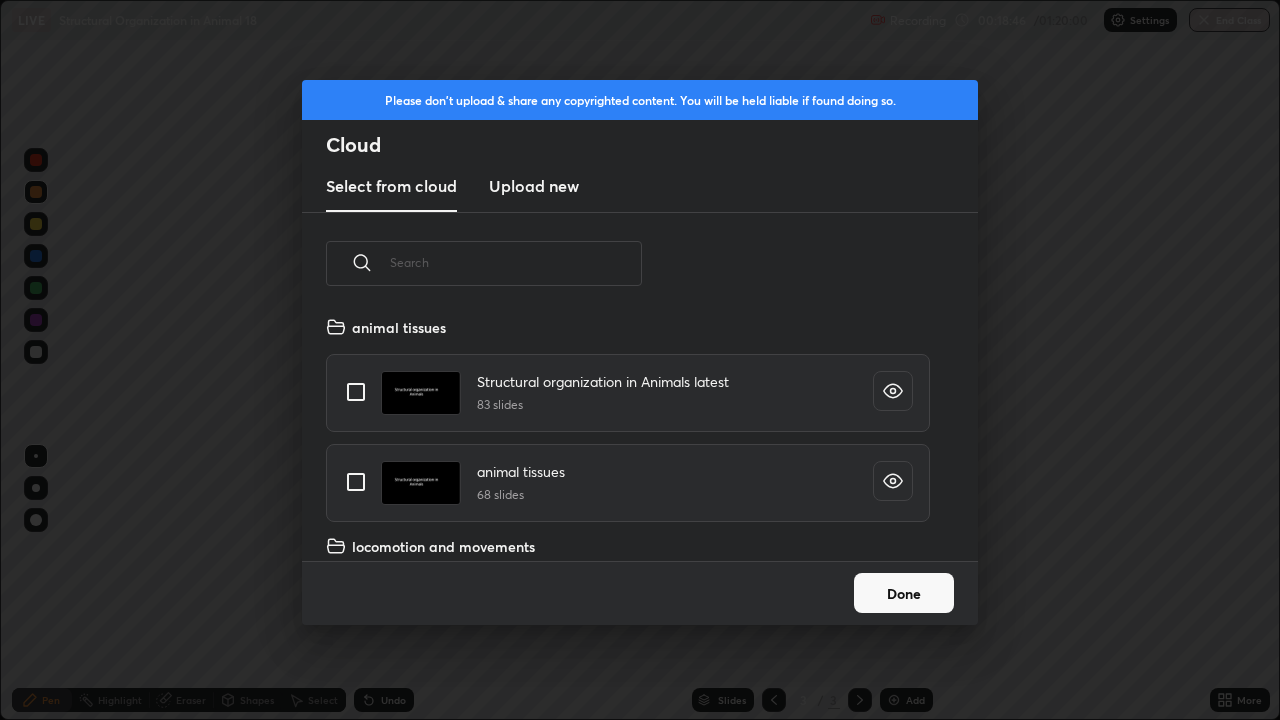 click at bounding box center [356, 392] 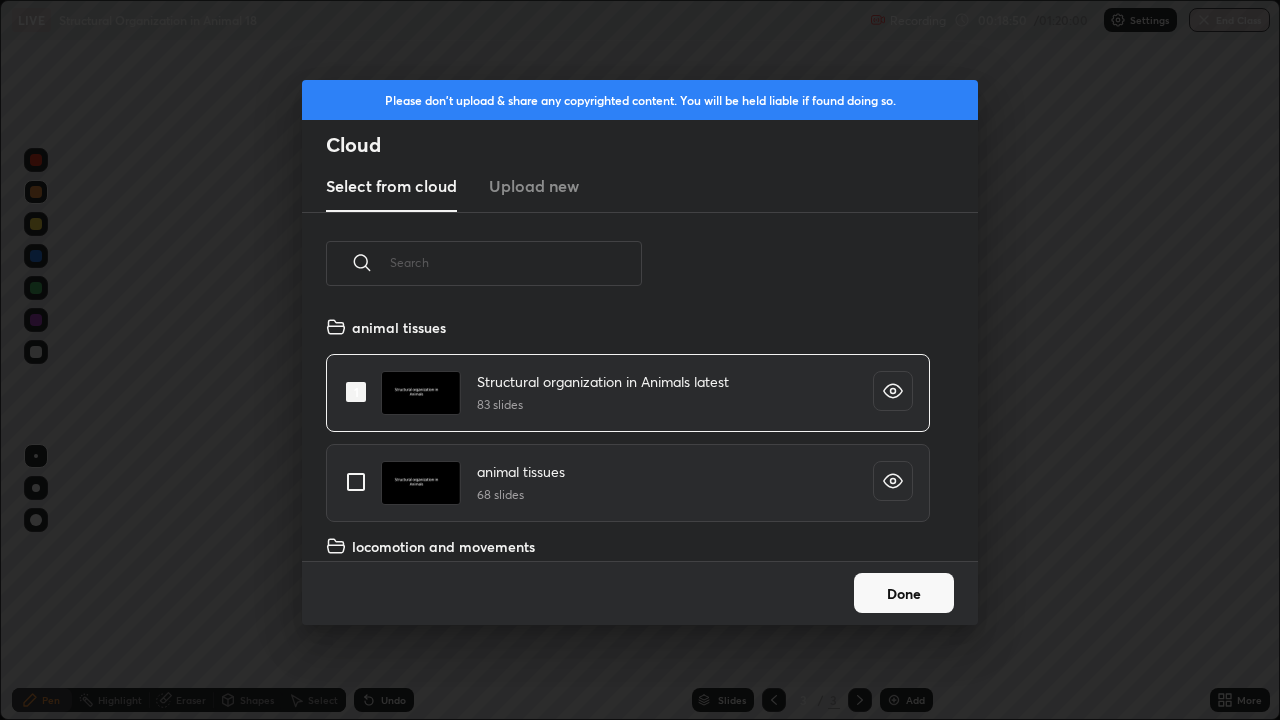 click on "Done" at bounding box center [904, 593] 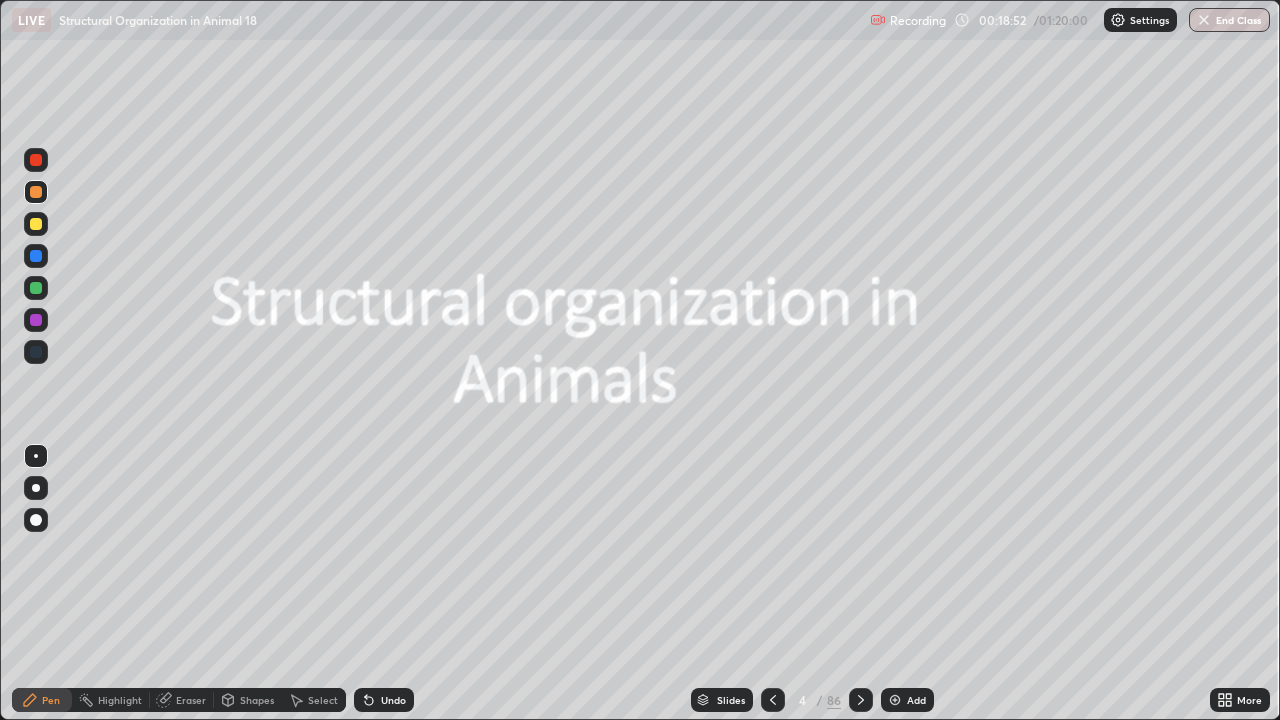 click 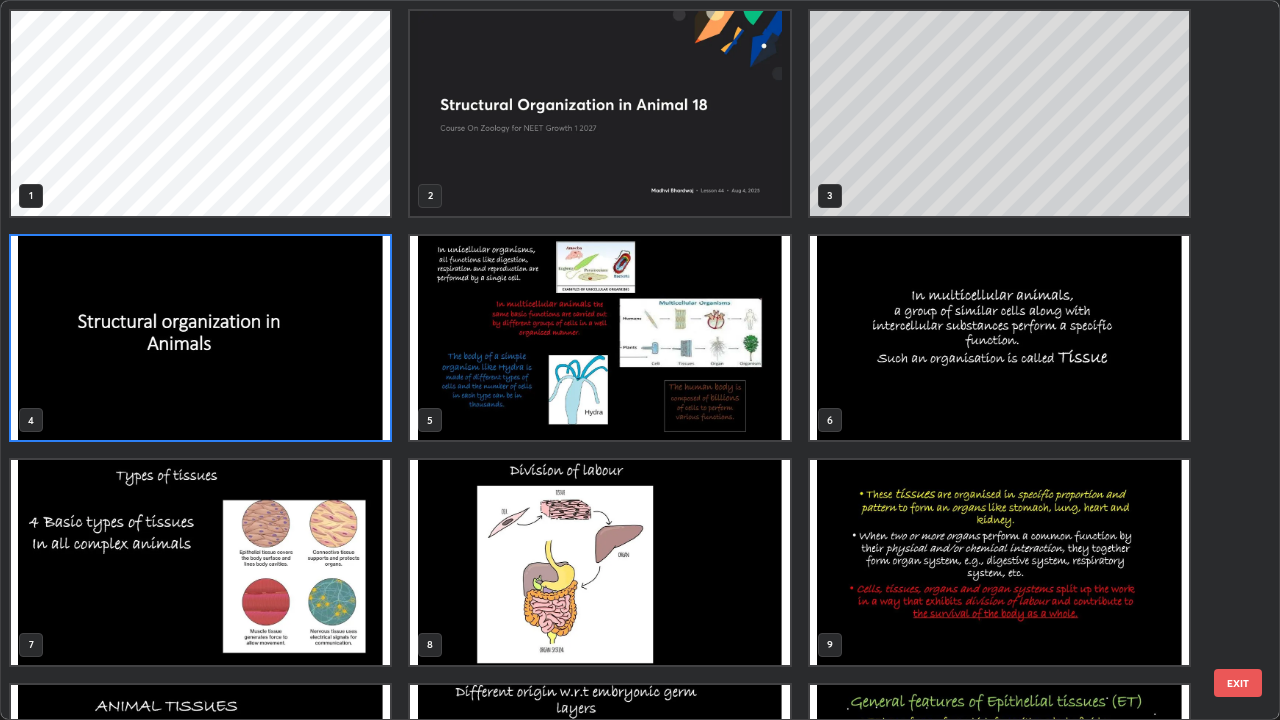 scroll, scrollTop: 7, scrollLeft: 11, axis: both 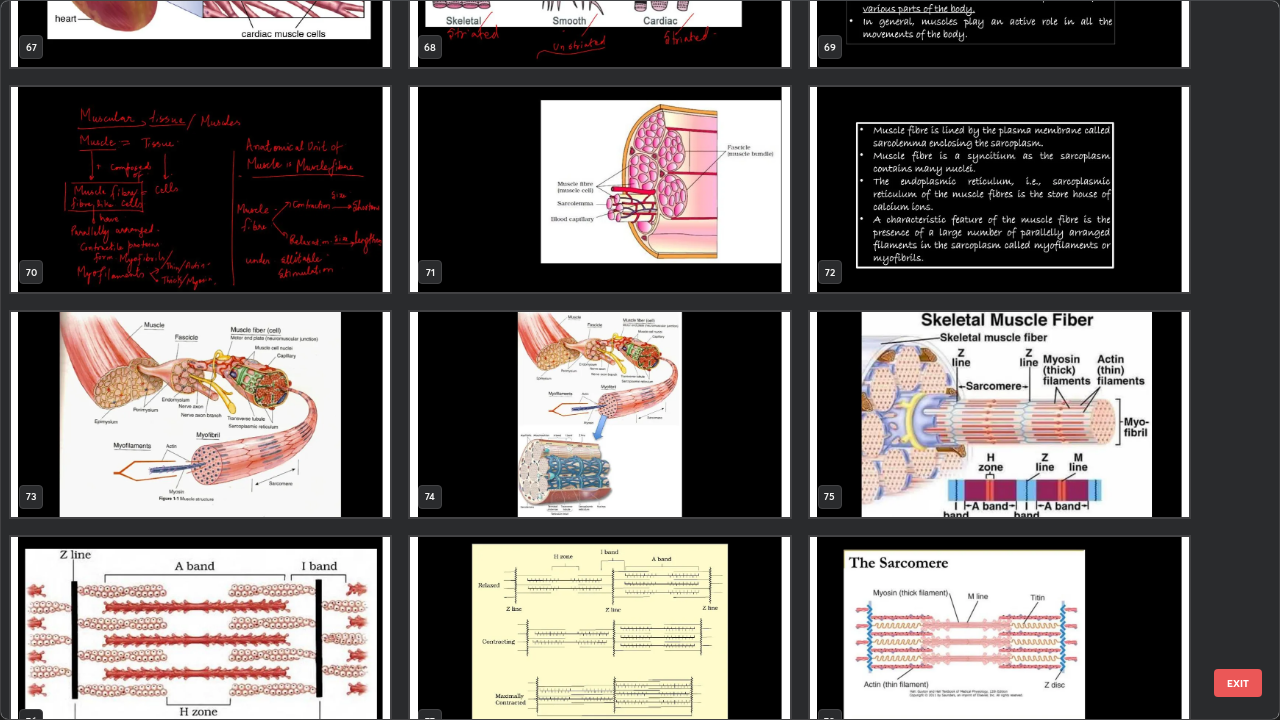 click at bounding box center (200, 414) 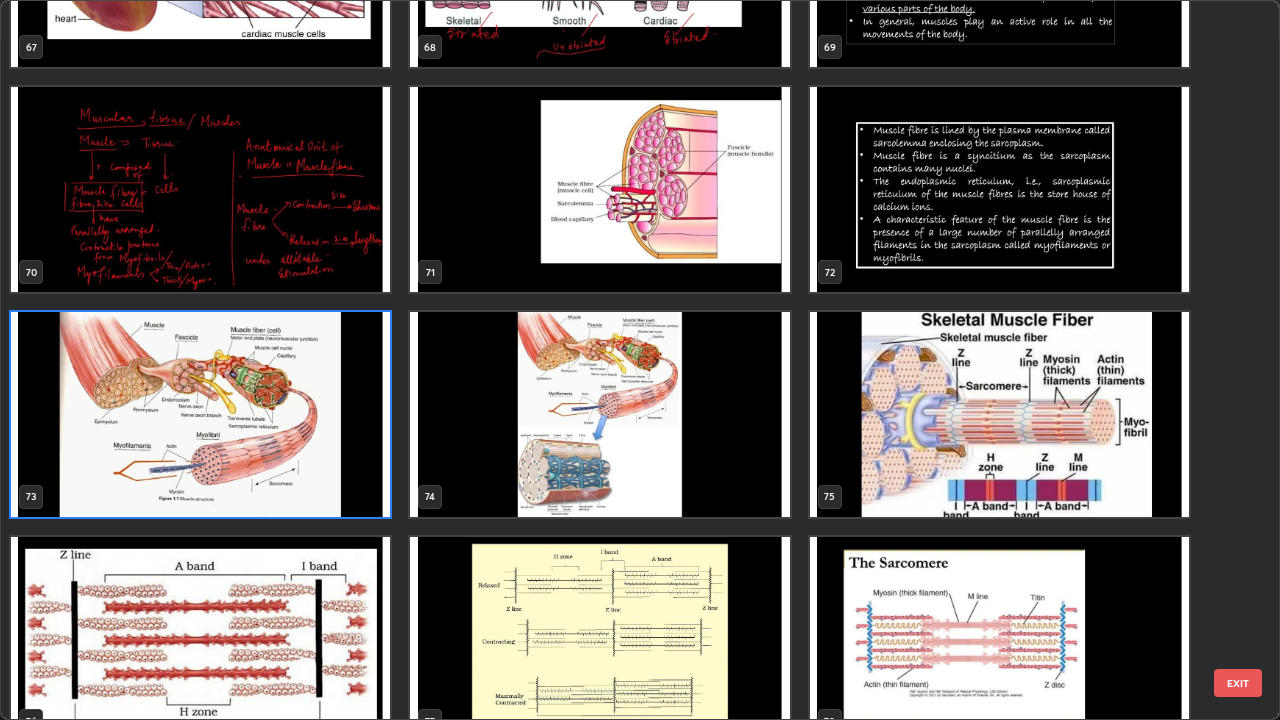 click at bounding box center [200, 414] 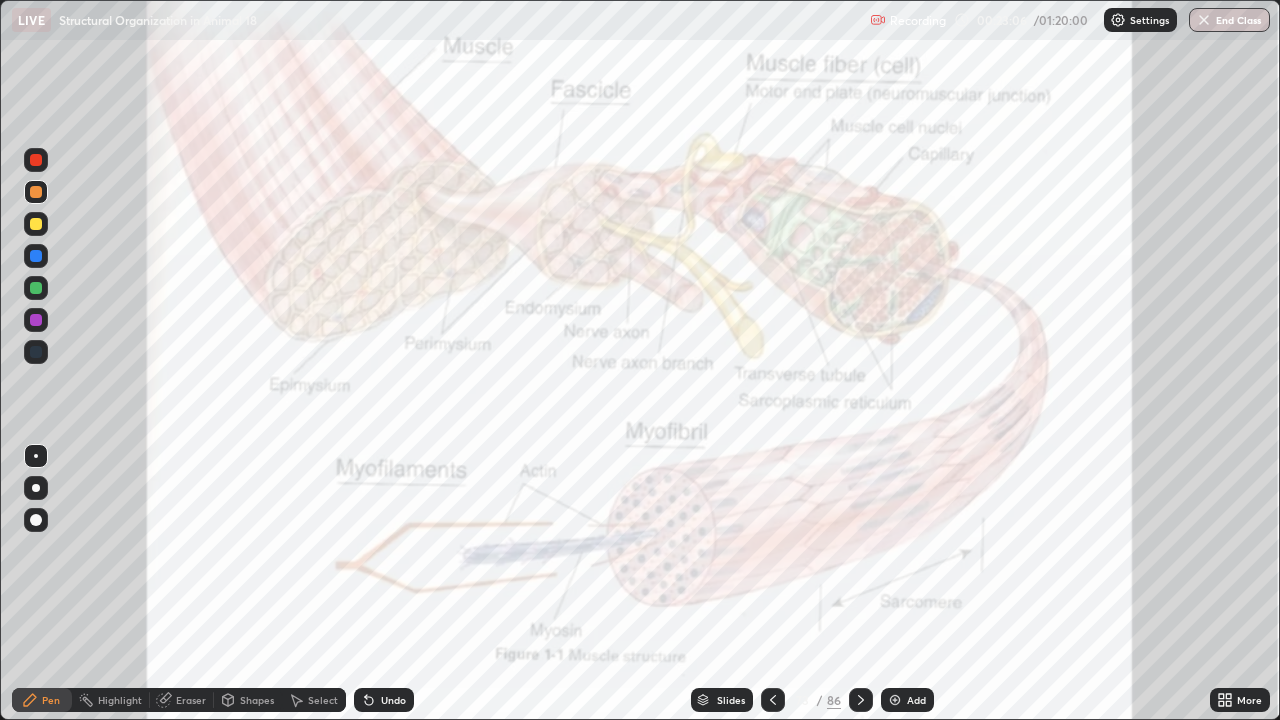 click 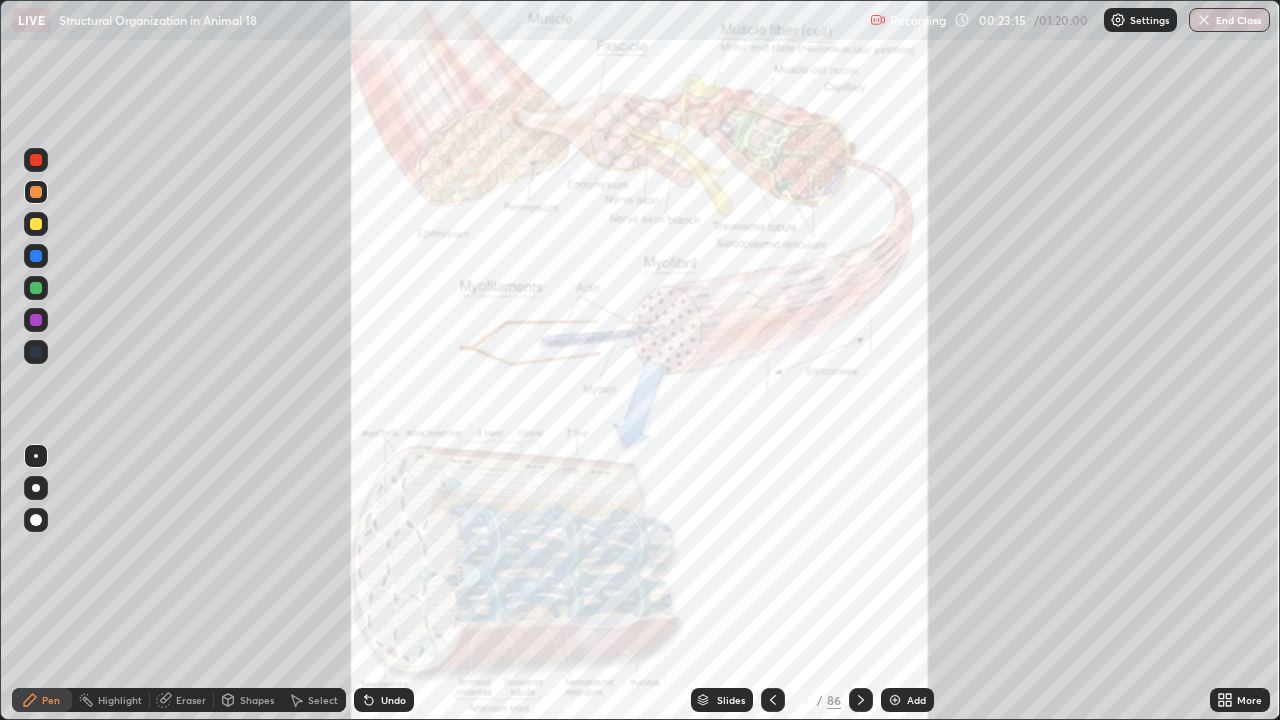 click 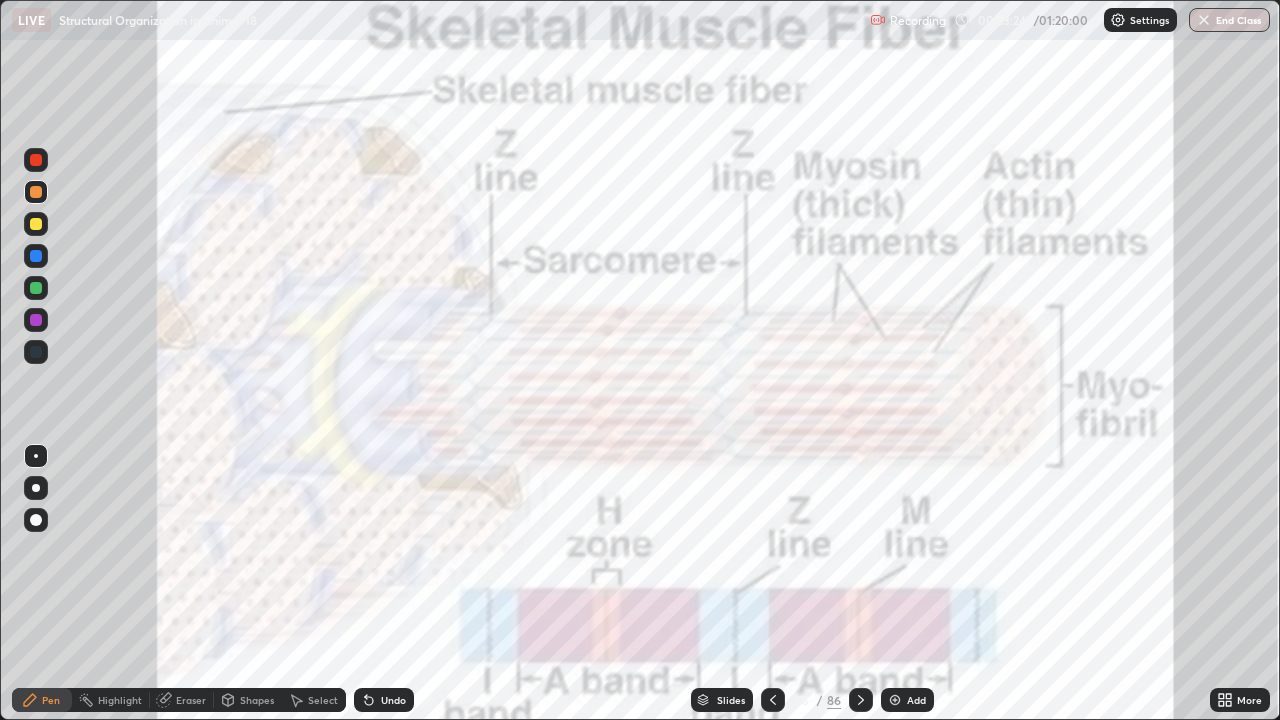 click 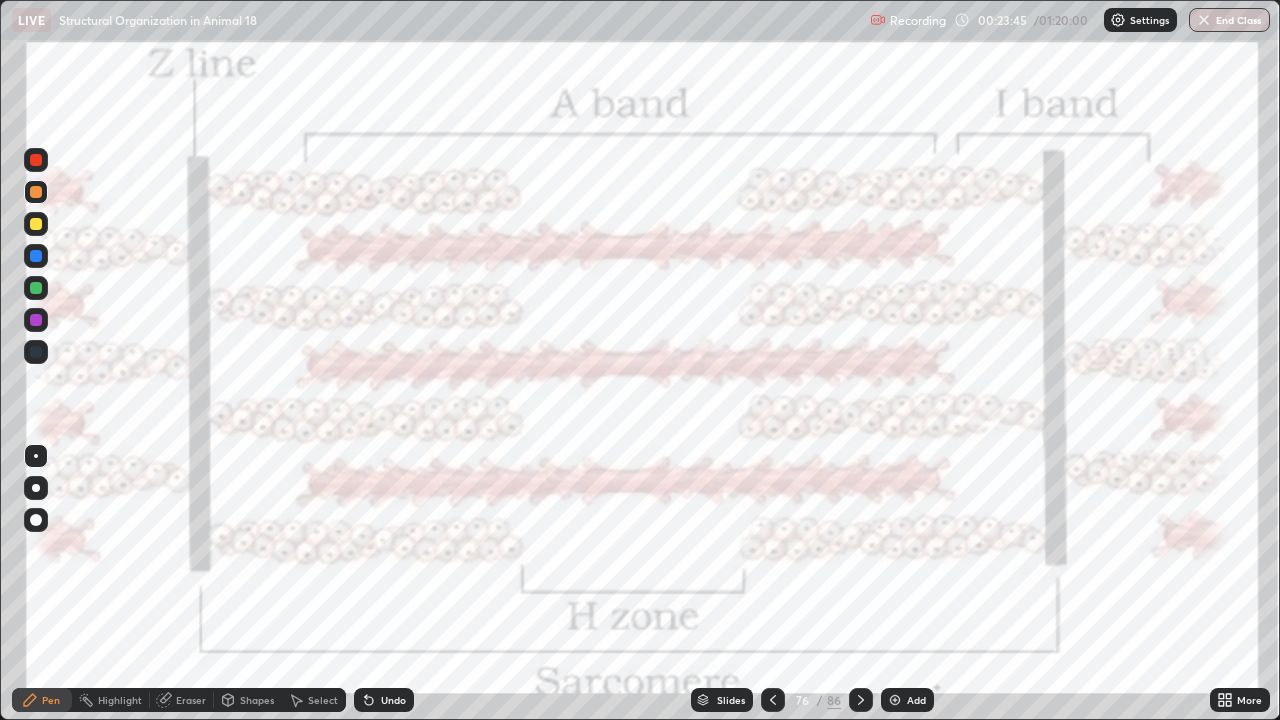 click 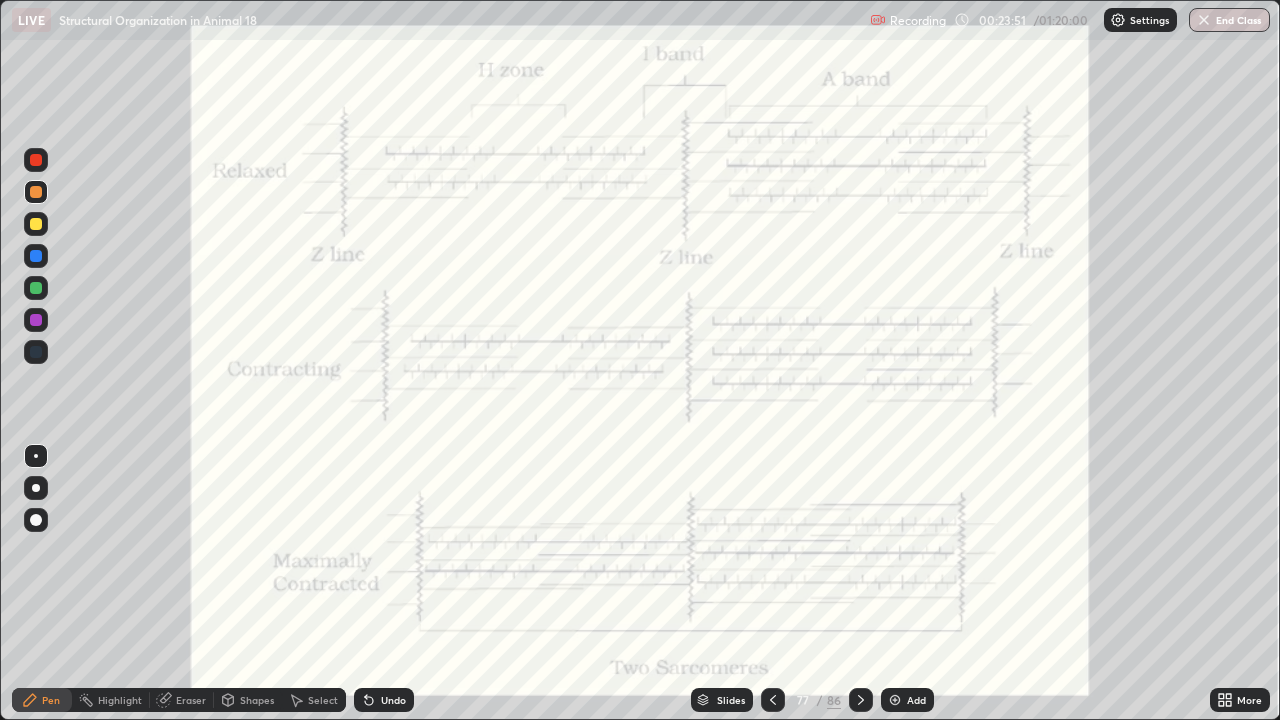 click on "Add" at bounding box center (907, 700) 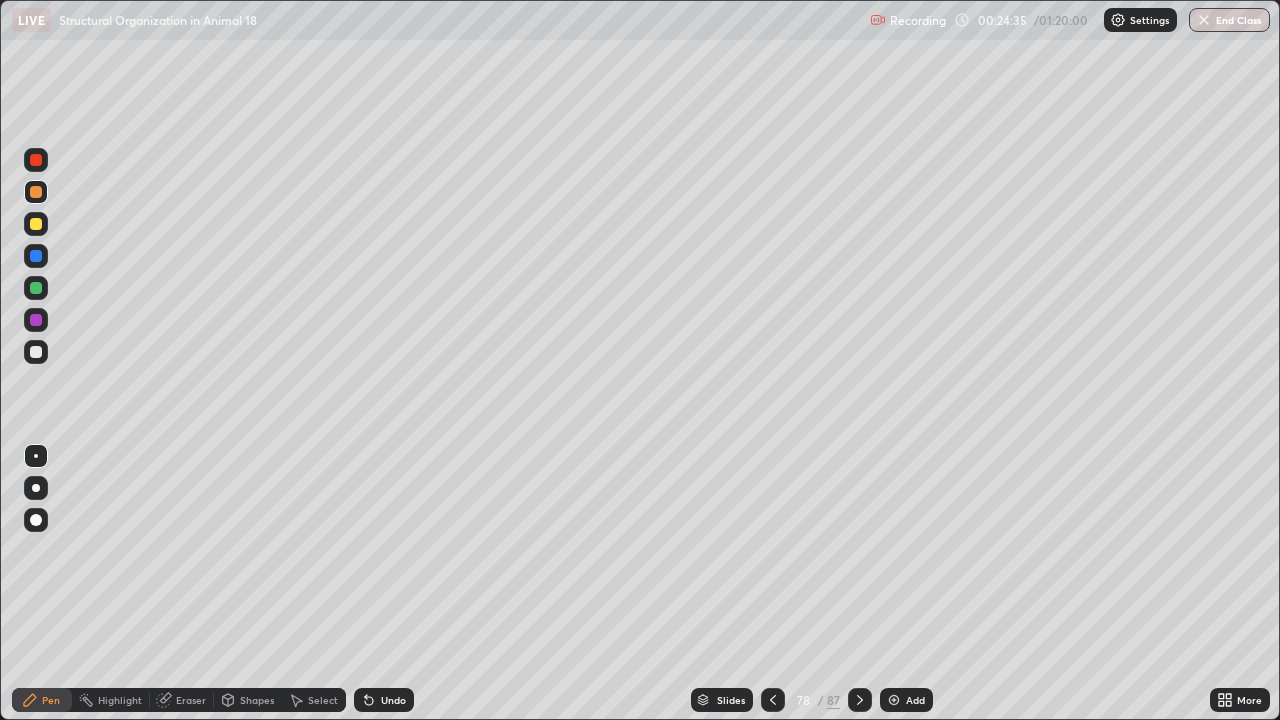 click at bounding box center [36, 352] 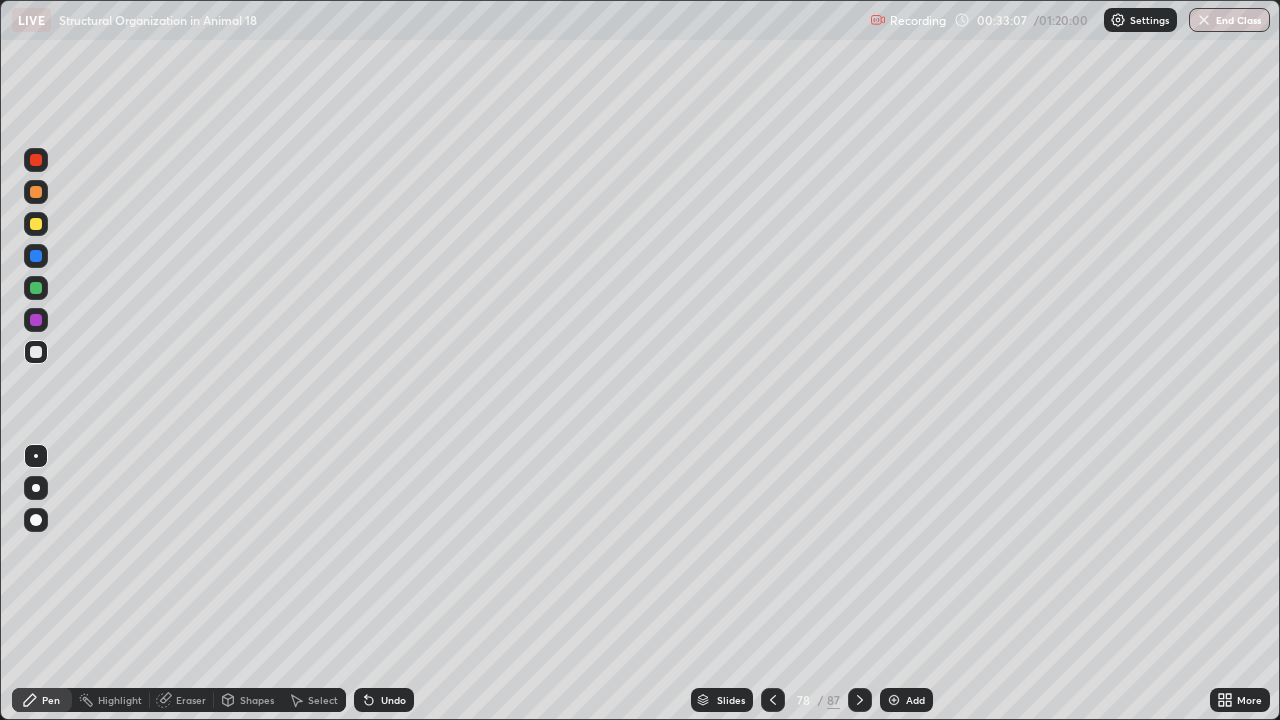 click at bounding box center (36, 256) 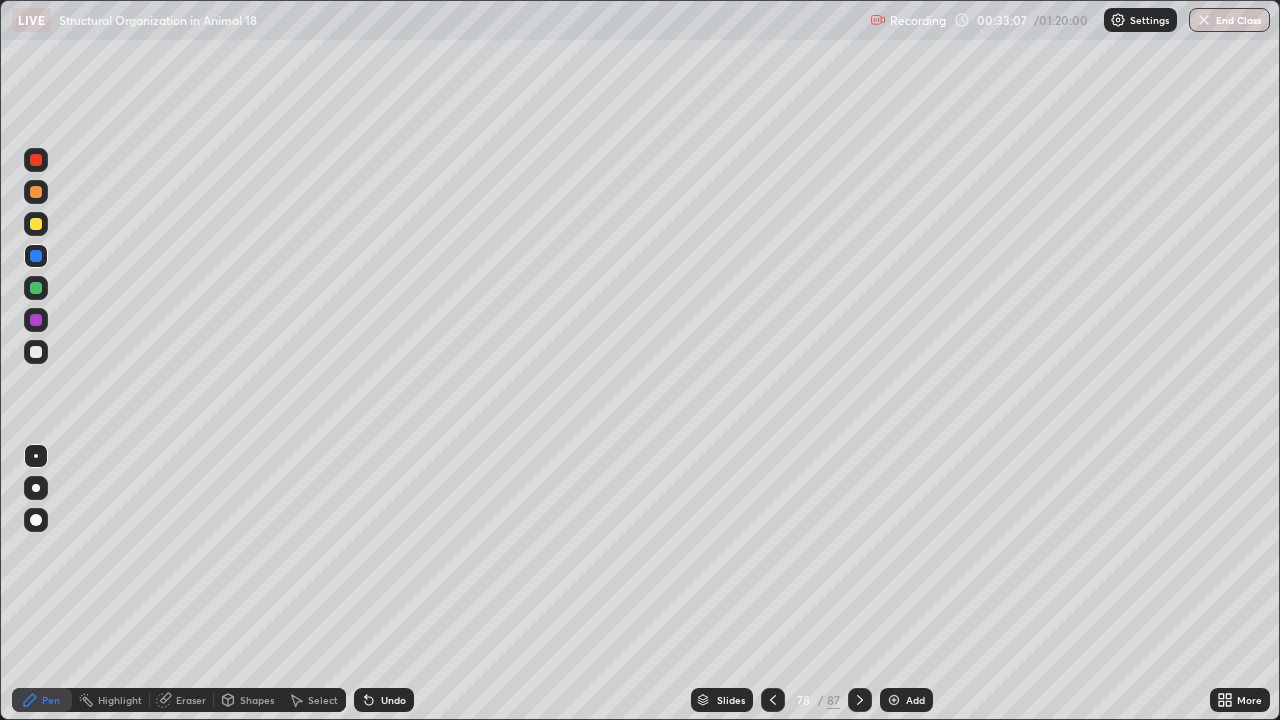 click at bounding box center [36, 224] 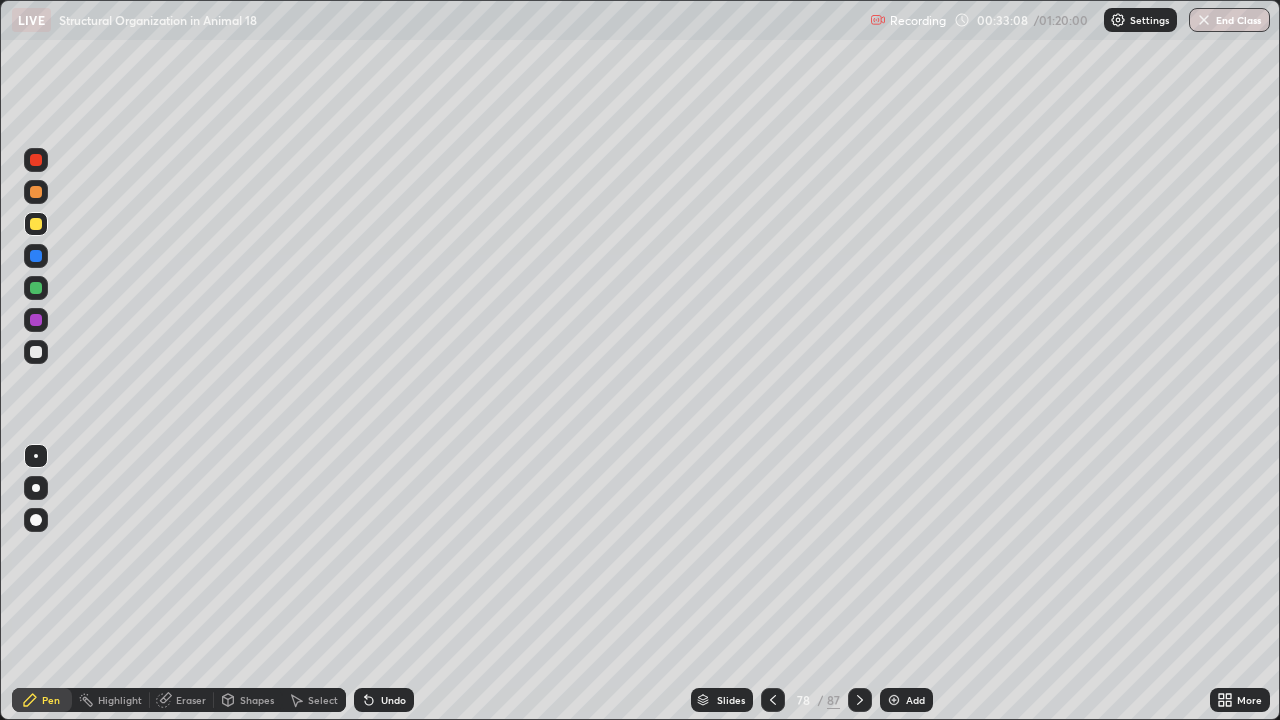 click at bounding box center (36, 488) 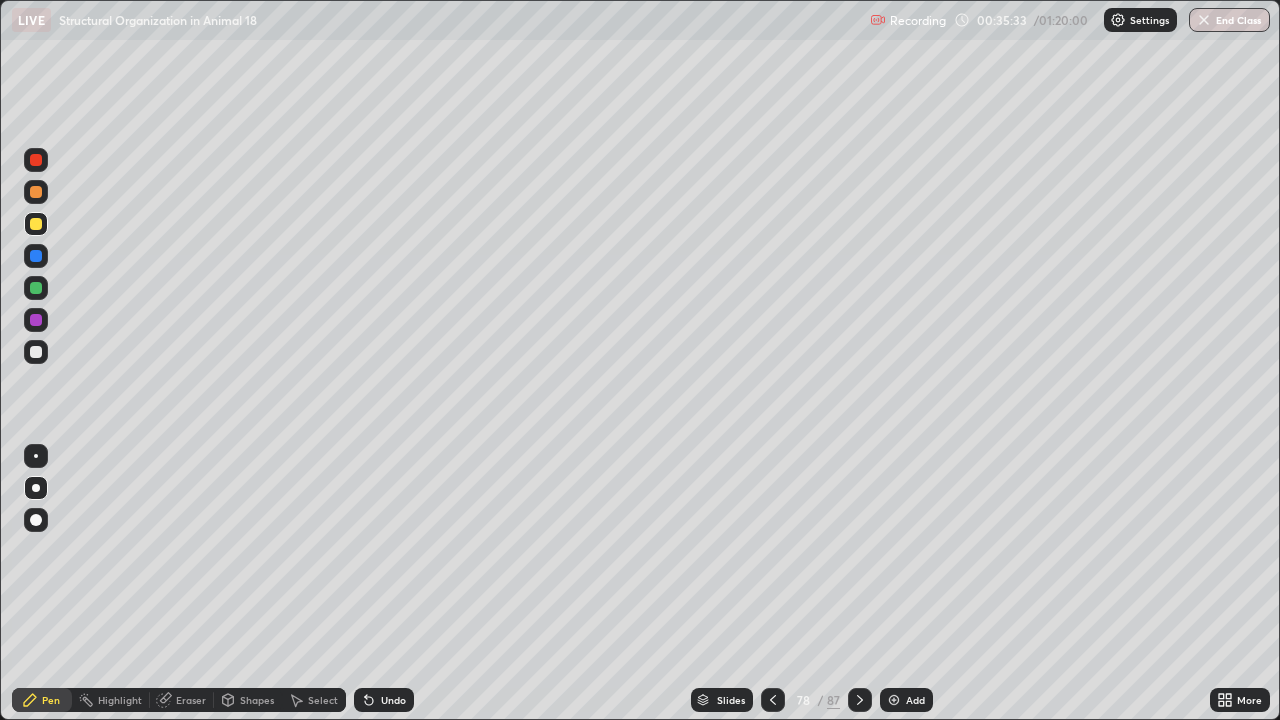 click at bounding box center [36, 456] 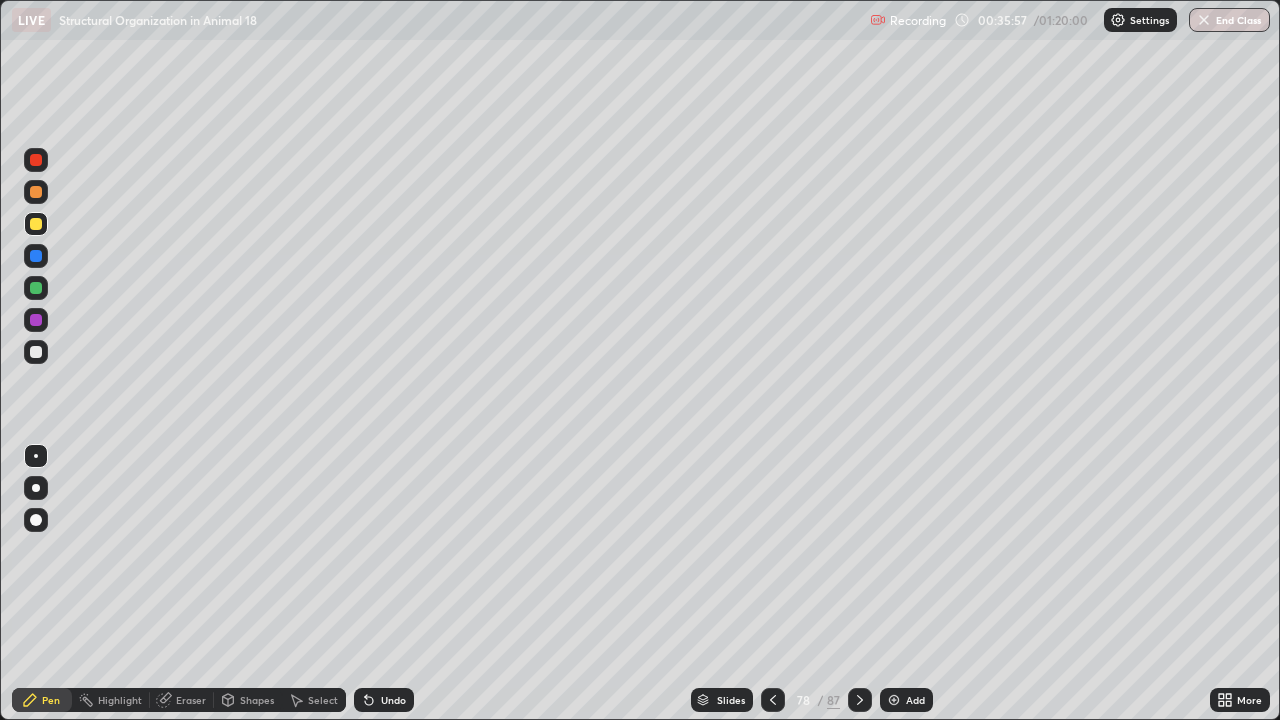 click at bounding box center [36, 192] 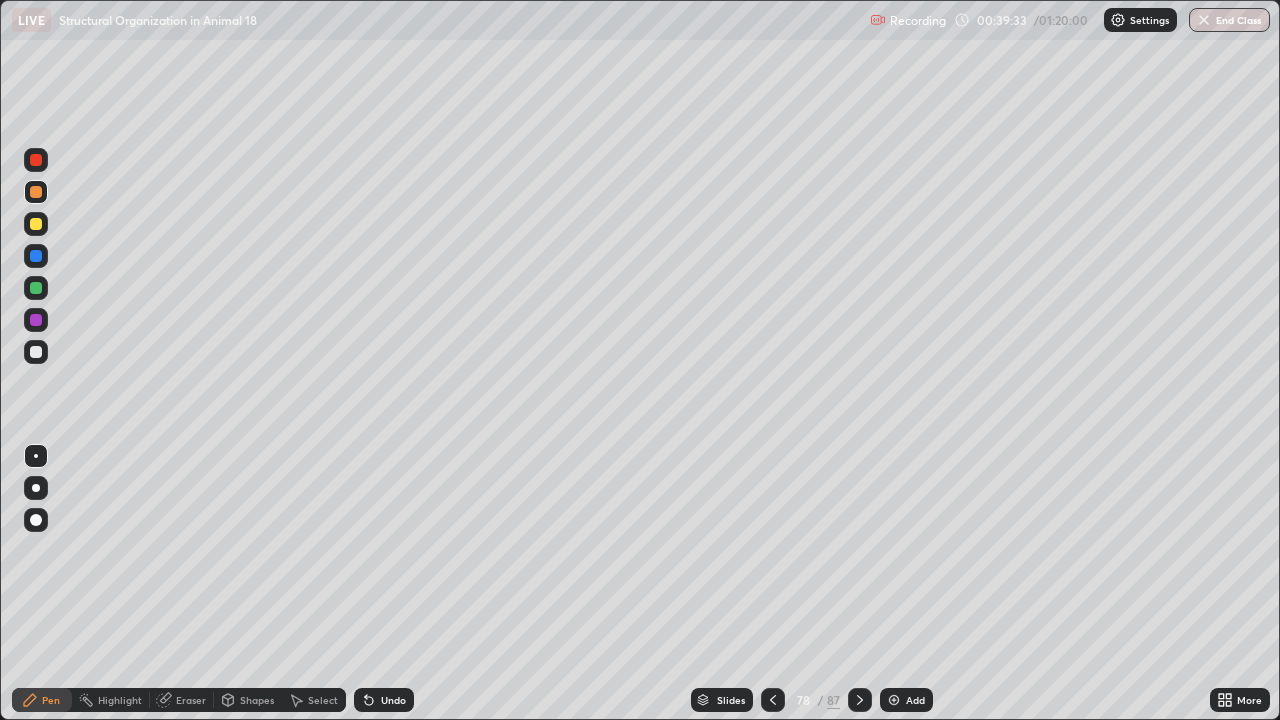 click at bounding box center [36, 224] 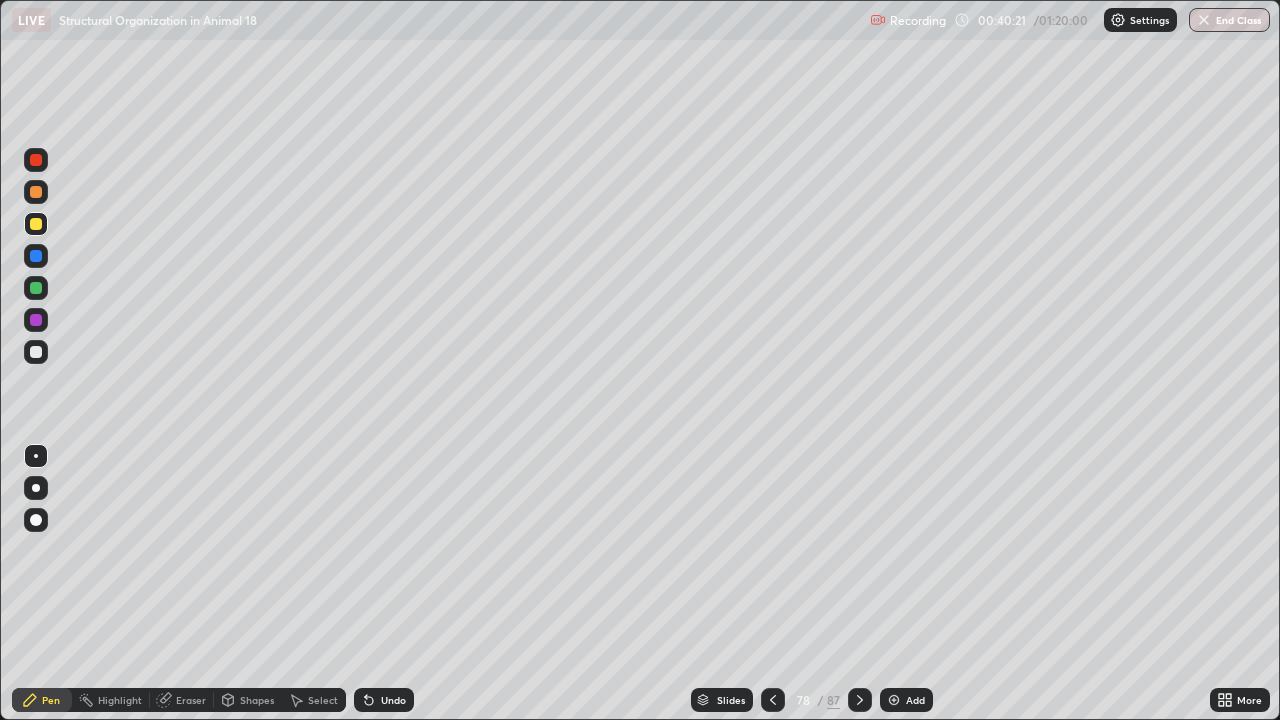 click at bounding box center [36, 288] 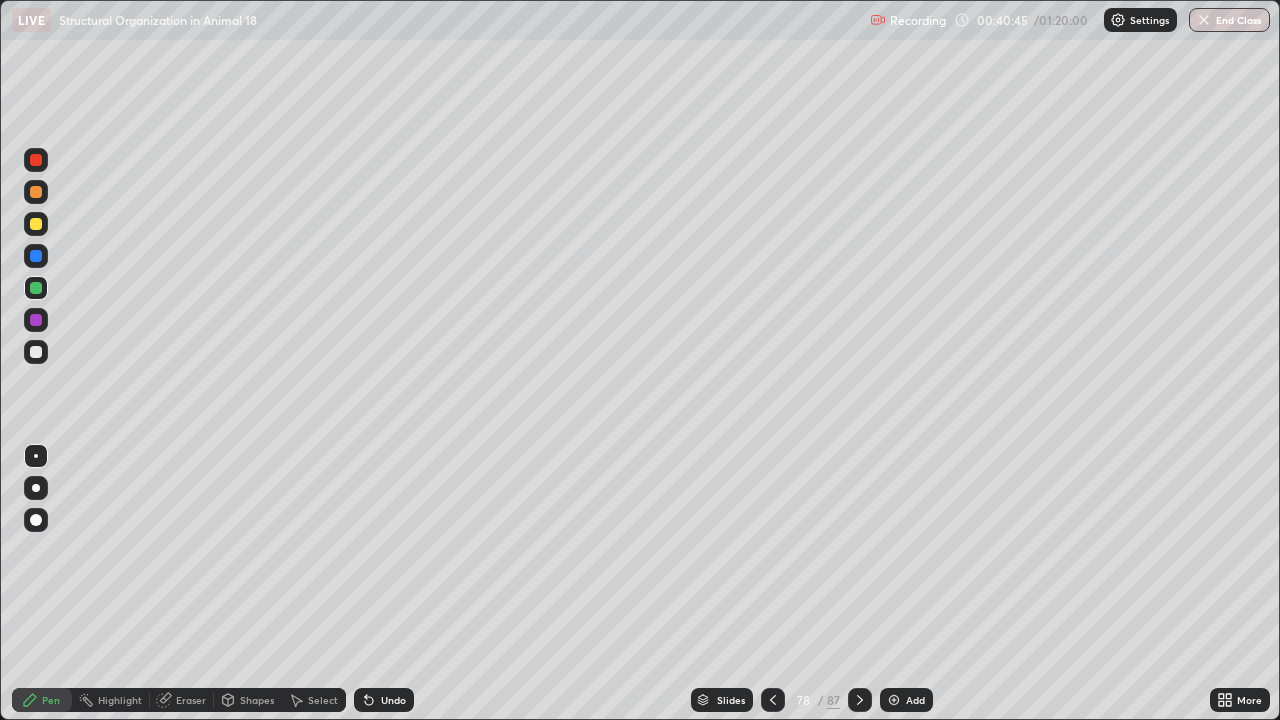 click at bounding box center [36, 288] 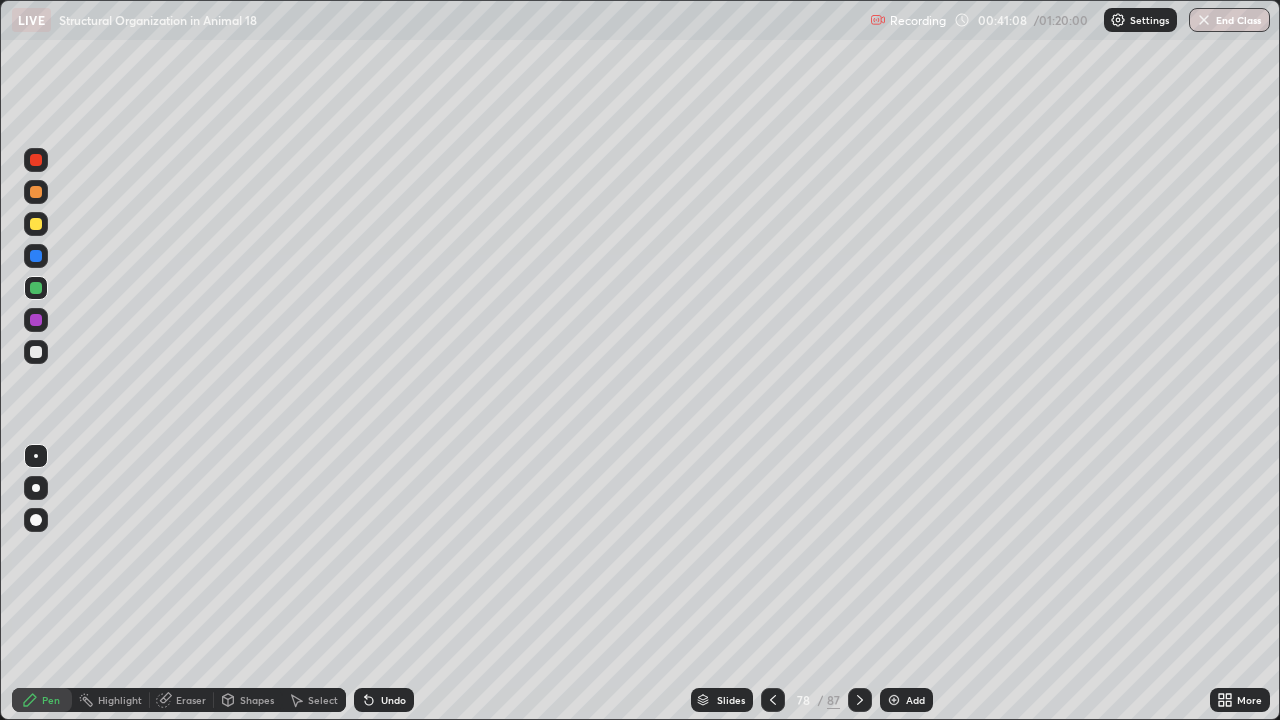 click at bounding box center [36, 192] 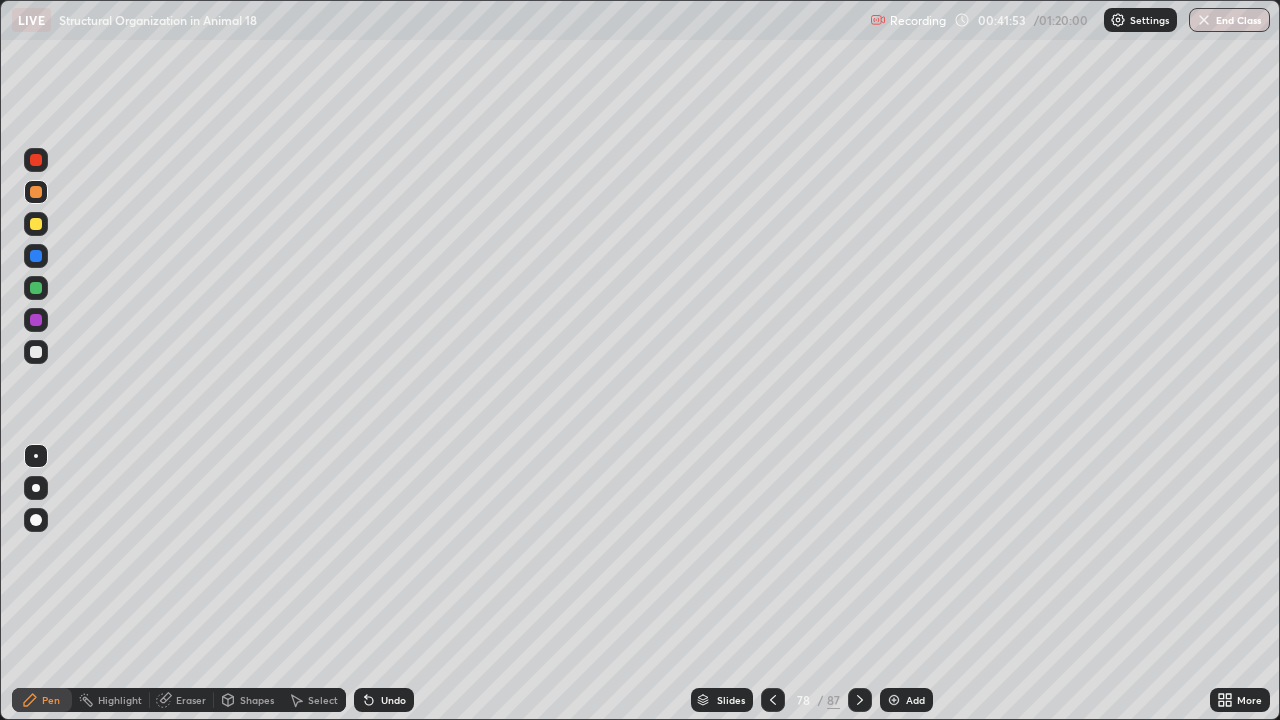 click on "Undo" at bounding box center (393, 700) 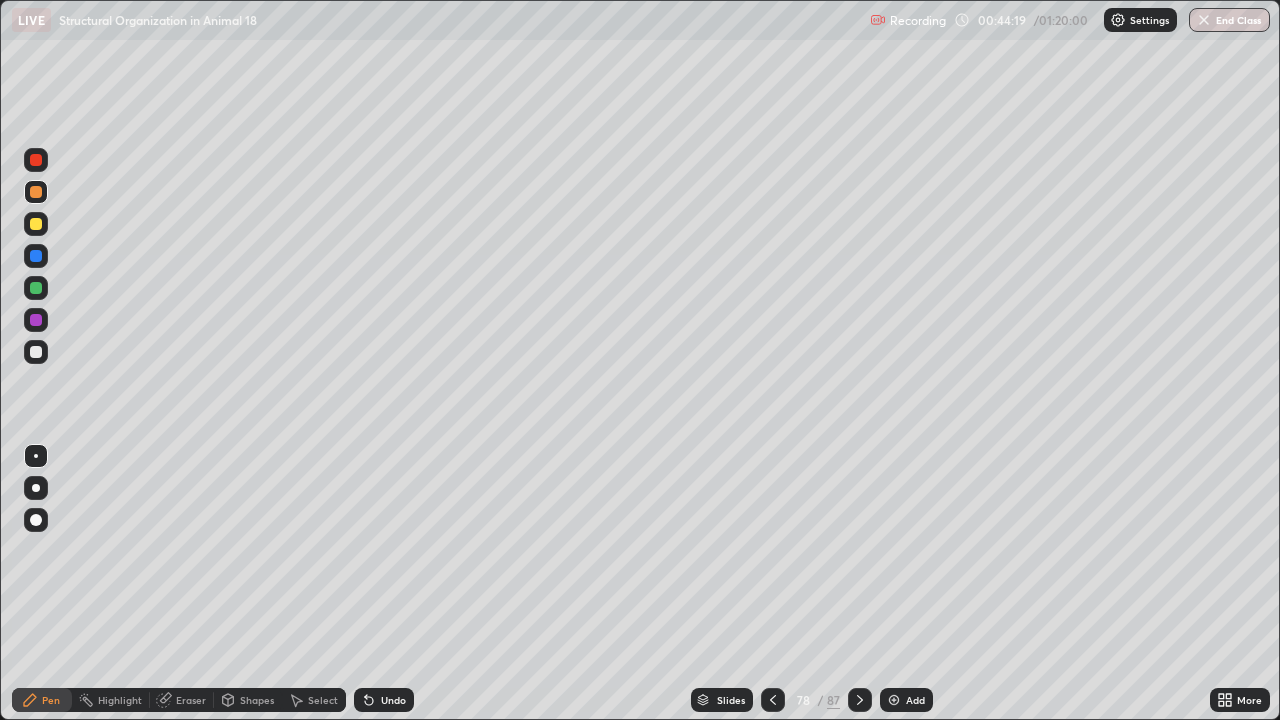 click at bounding box center (36, 288) 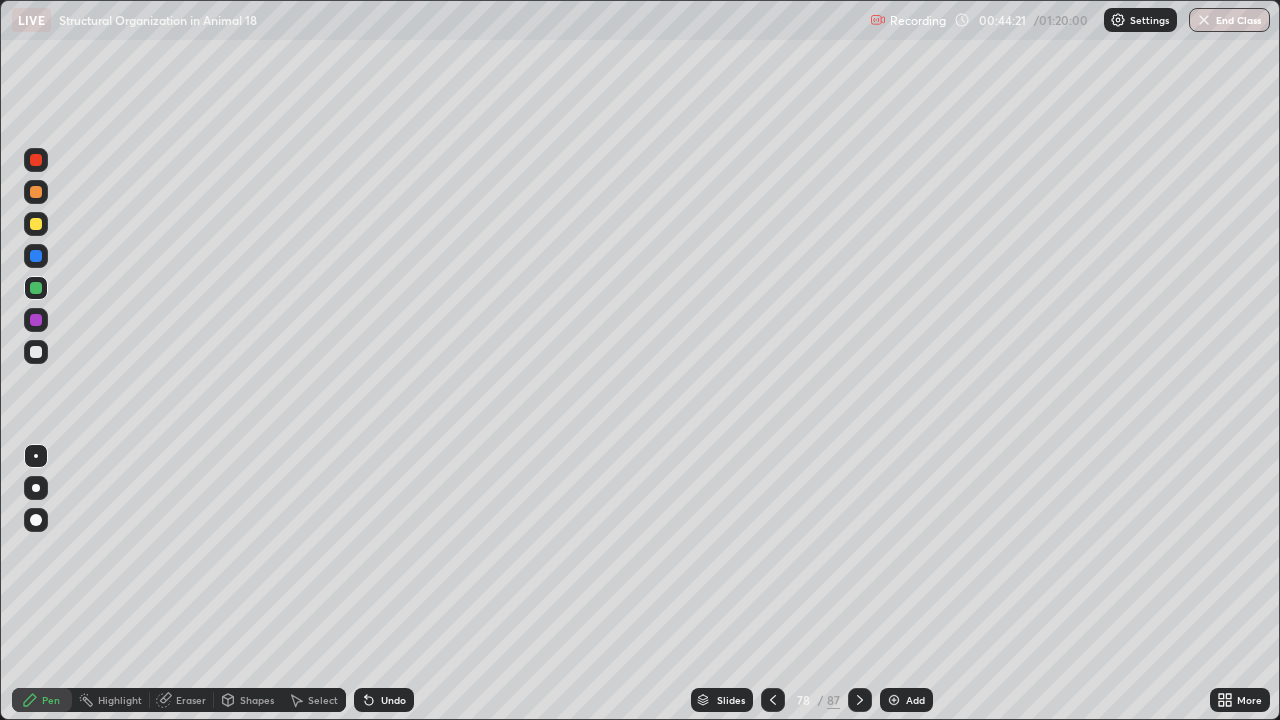 click at bounding box center [36, 352] 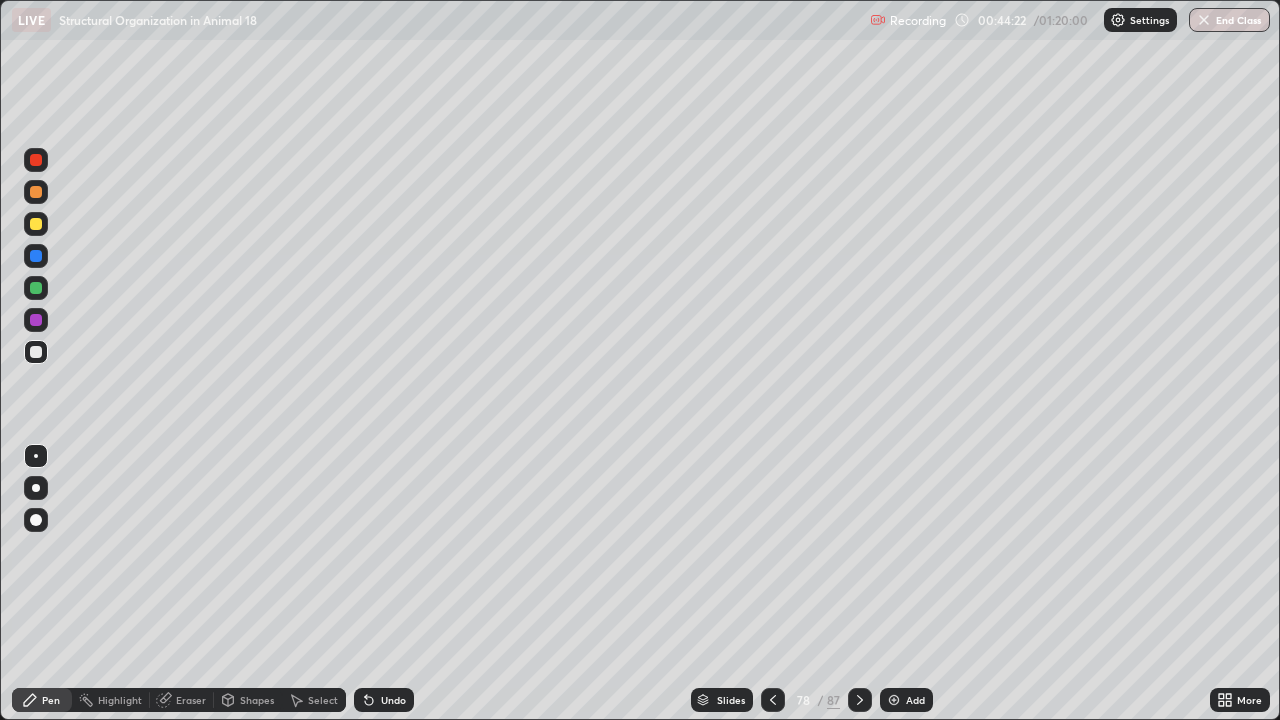 click at bounding box center (36, 160) 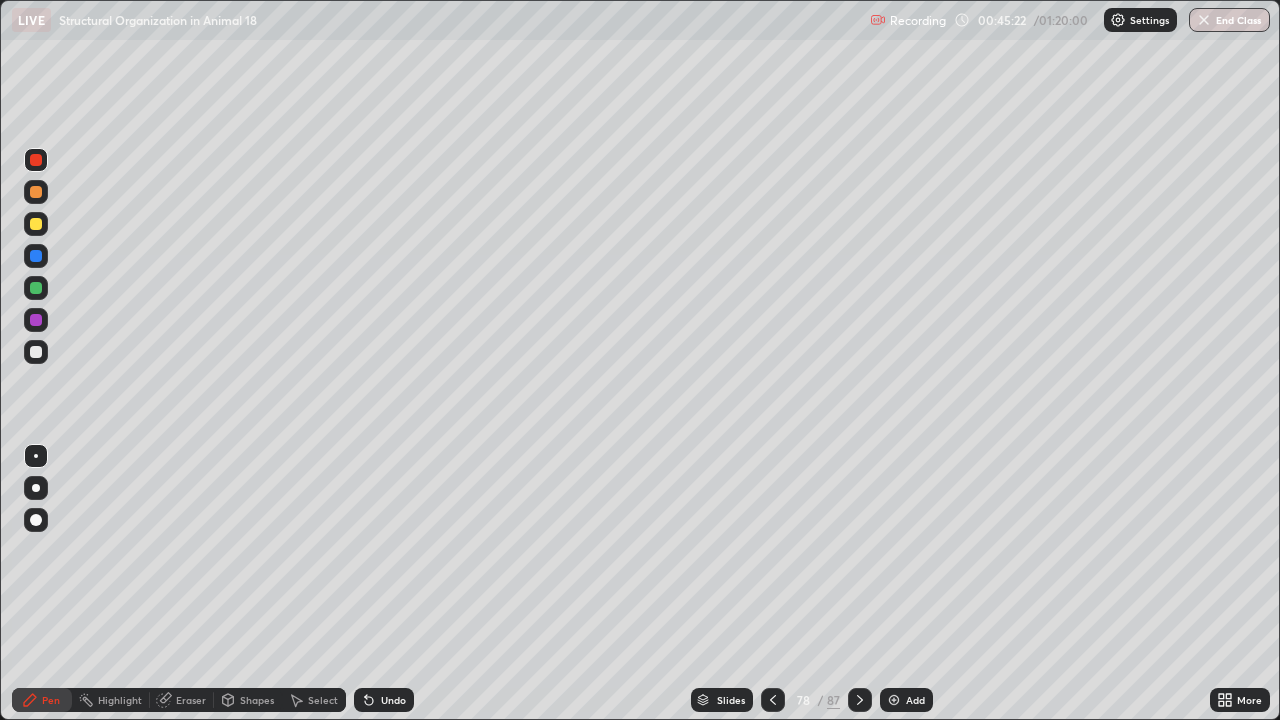click on "Add" at bounding box center [915, 700] 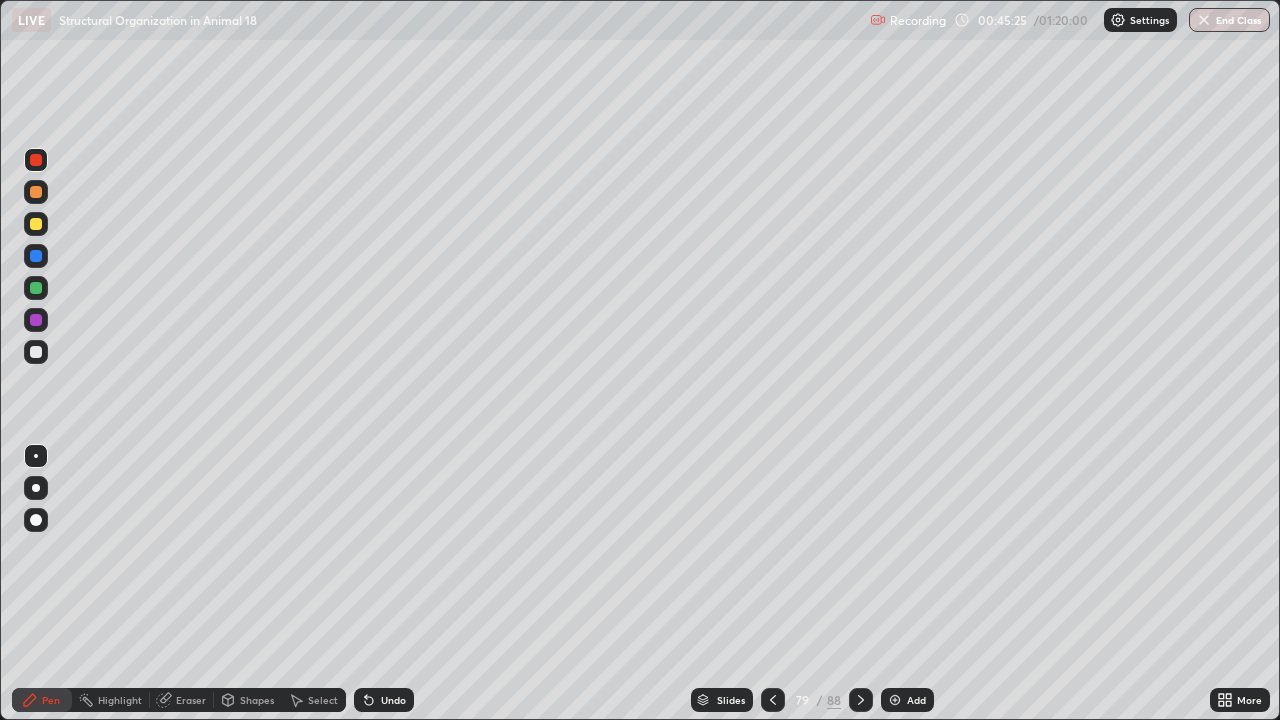 click at bounding box center (36, 352) 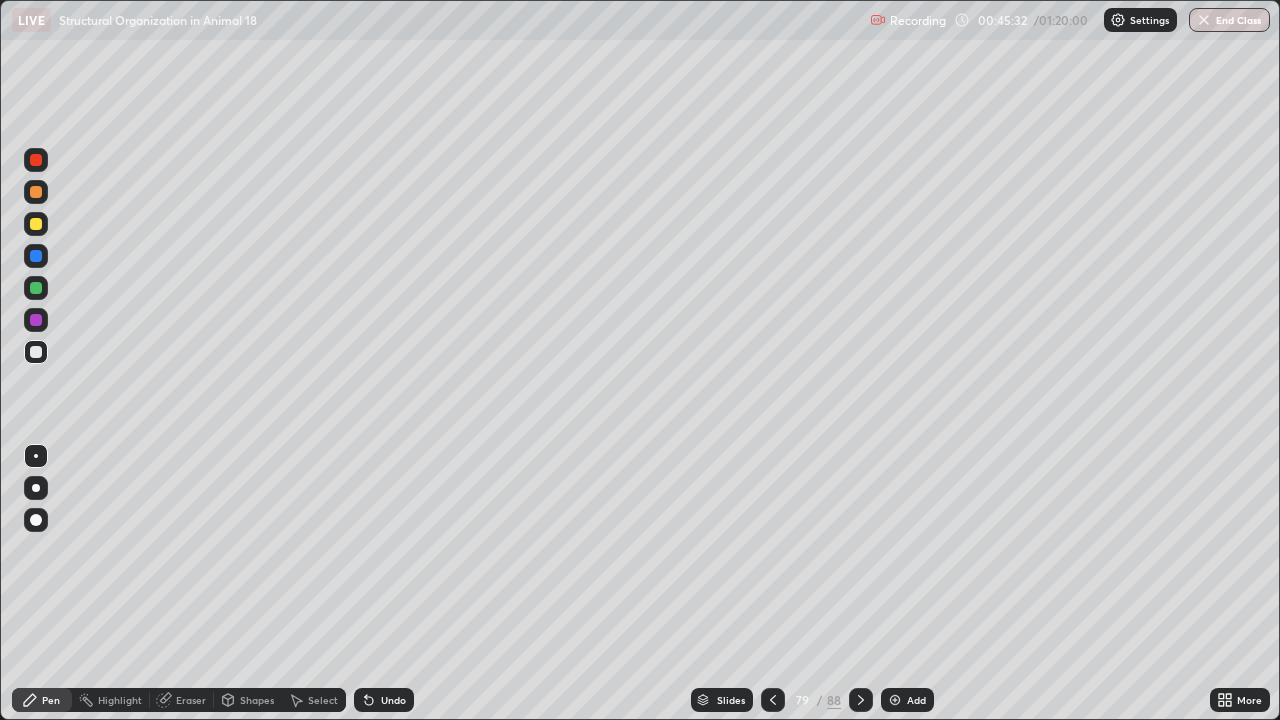 click 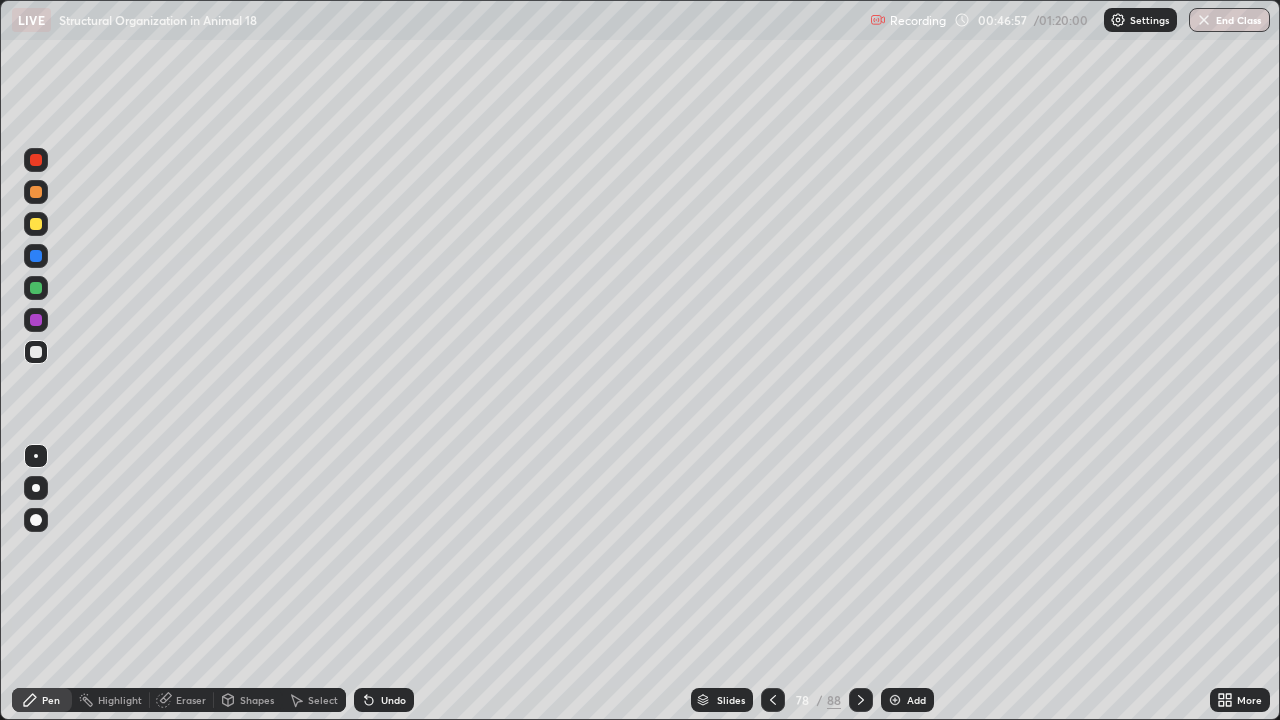 click on "Add" at bounding box center [916, 700] 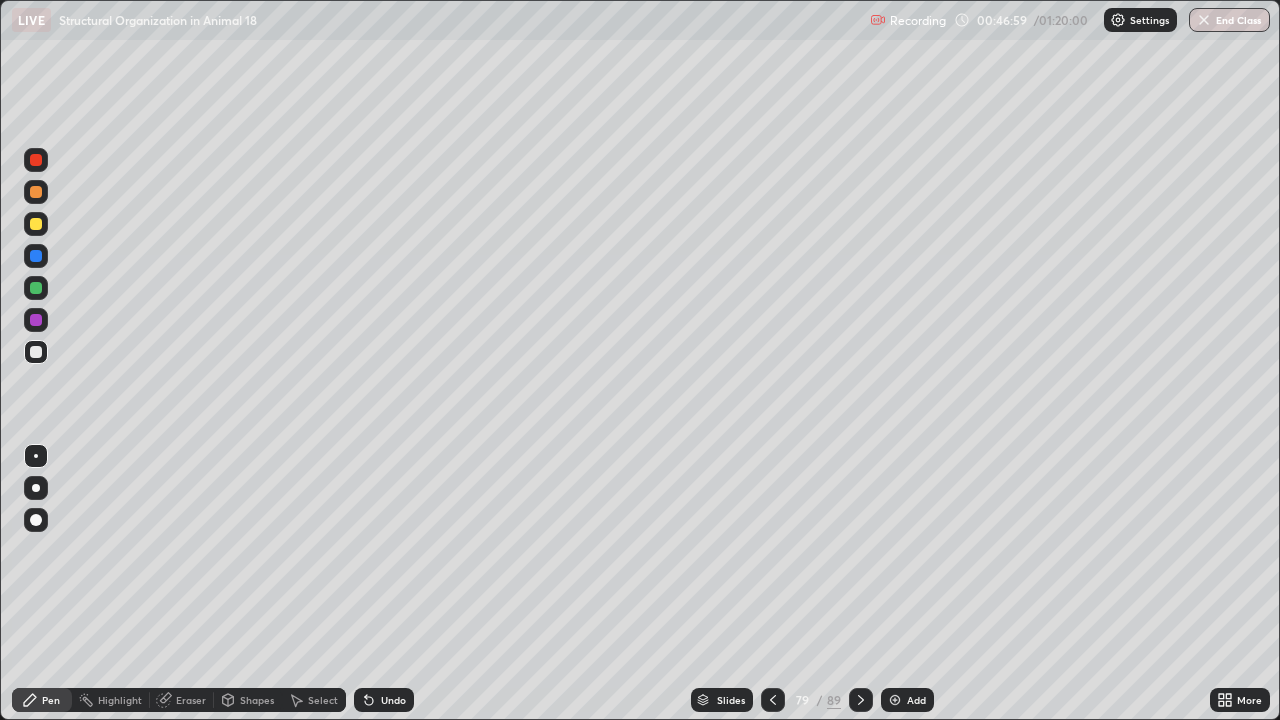 click at bounding box center (36, 224) 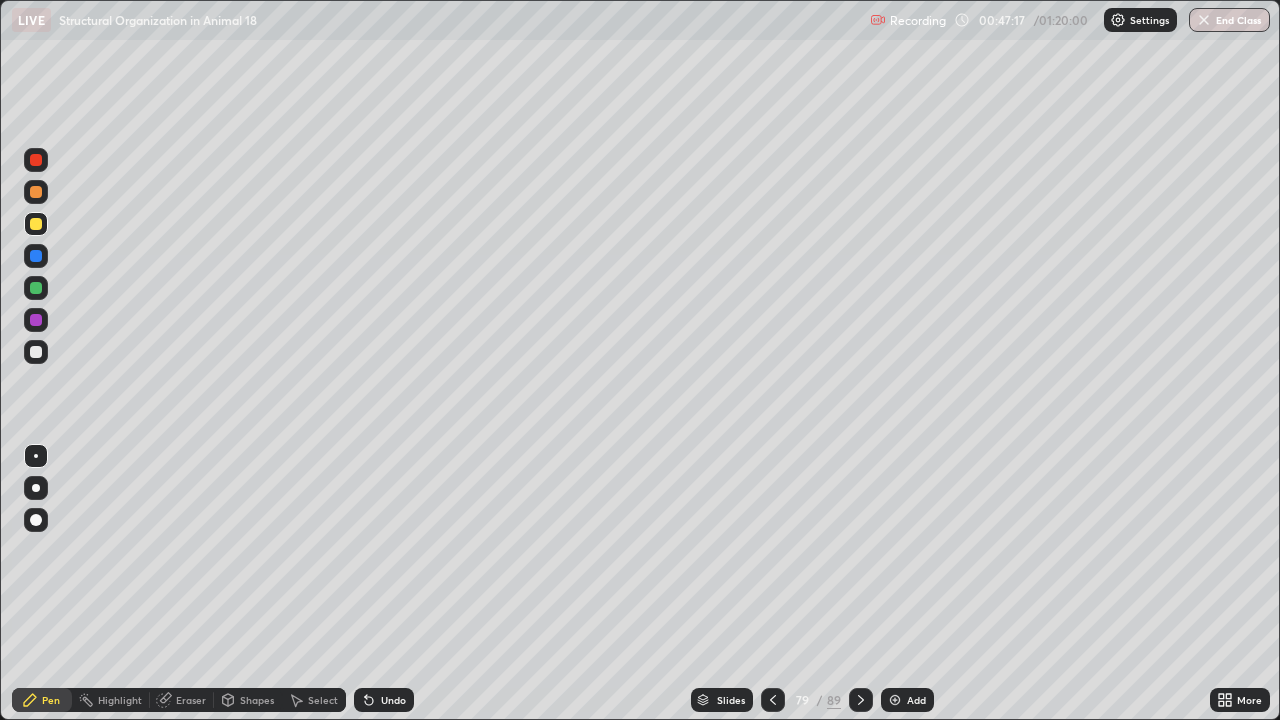 click at bounding box center (36, 352) 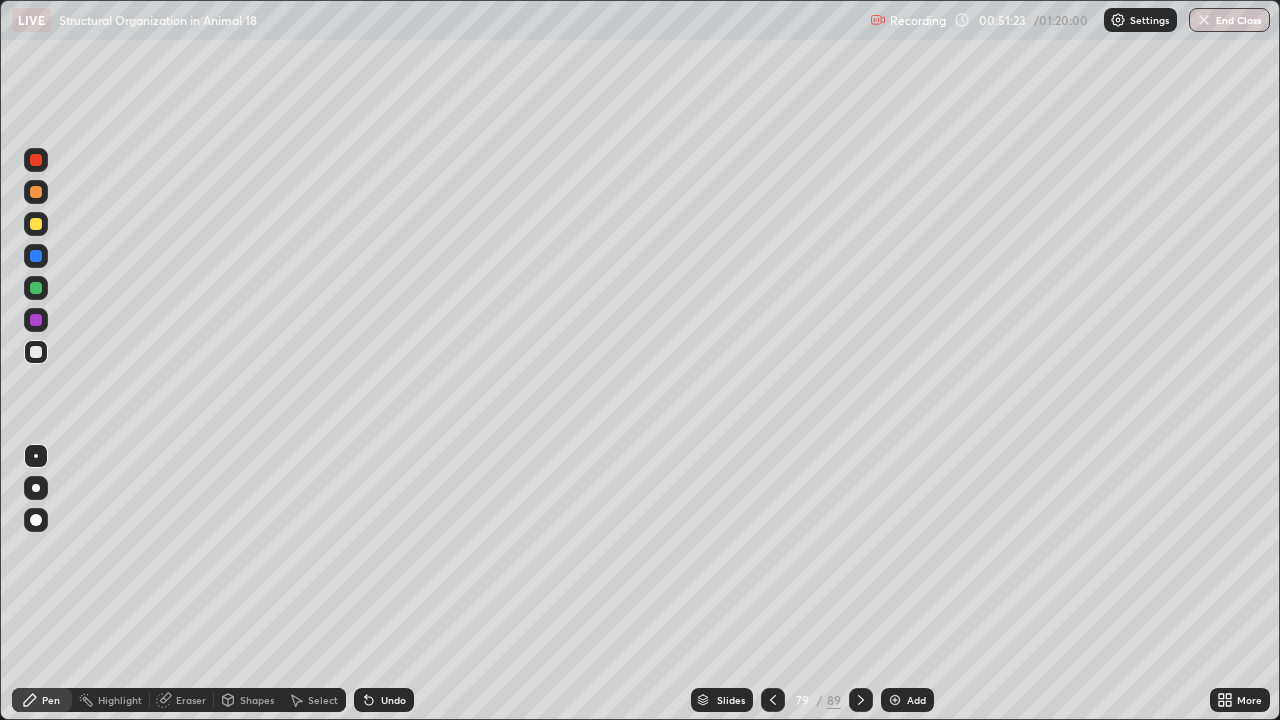 click 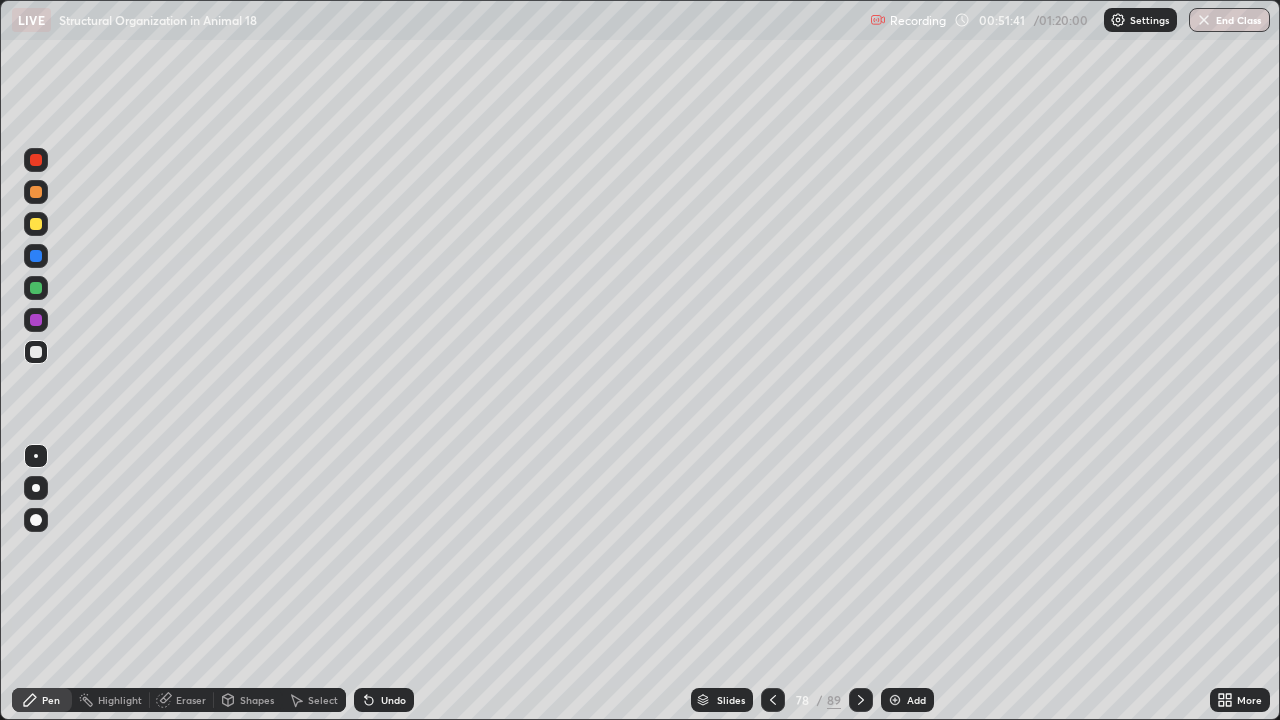 click at bounding box center (36, 192) 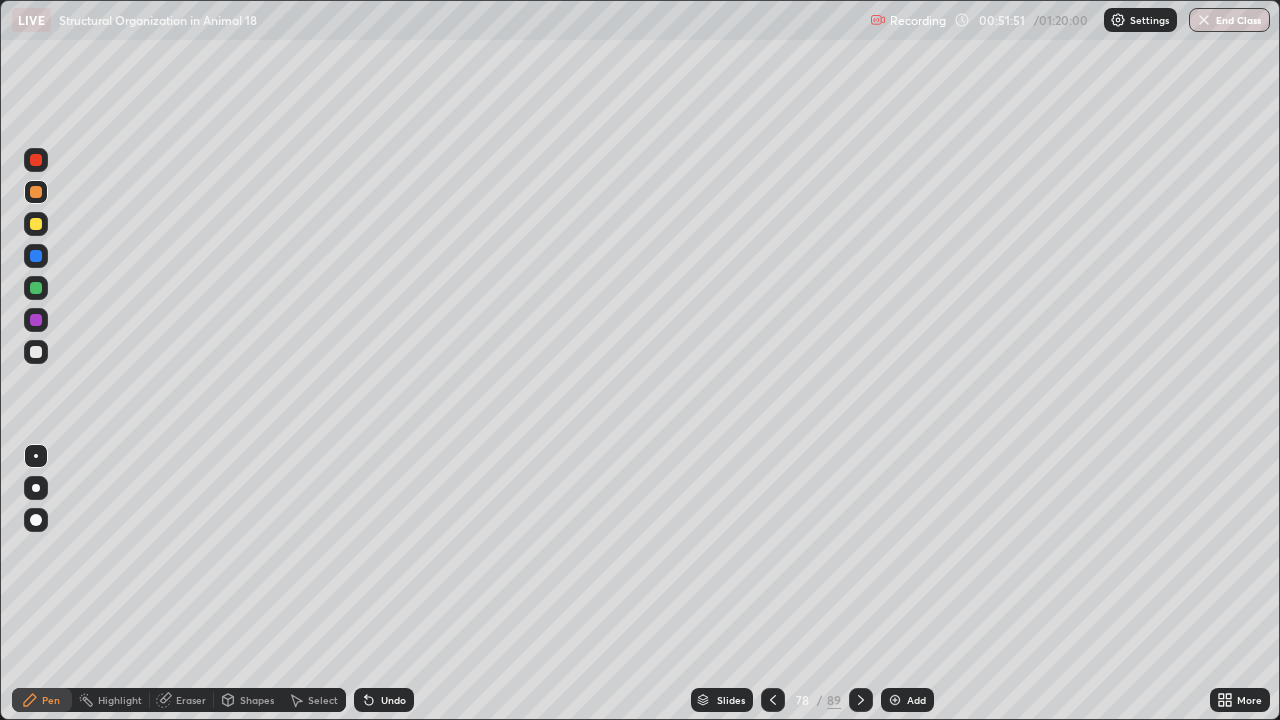 click 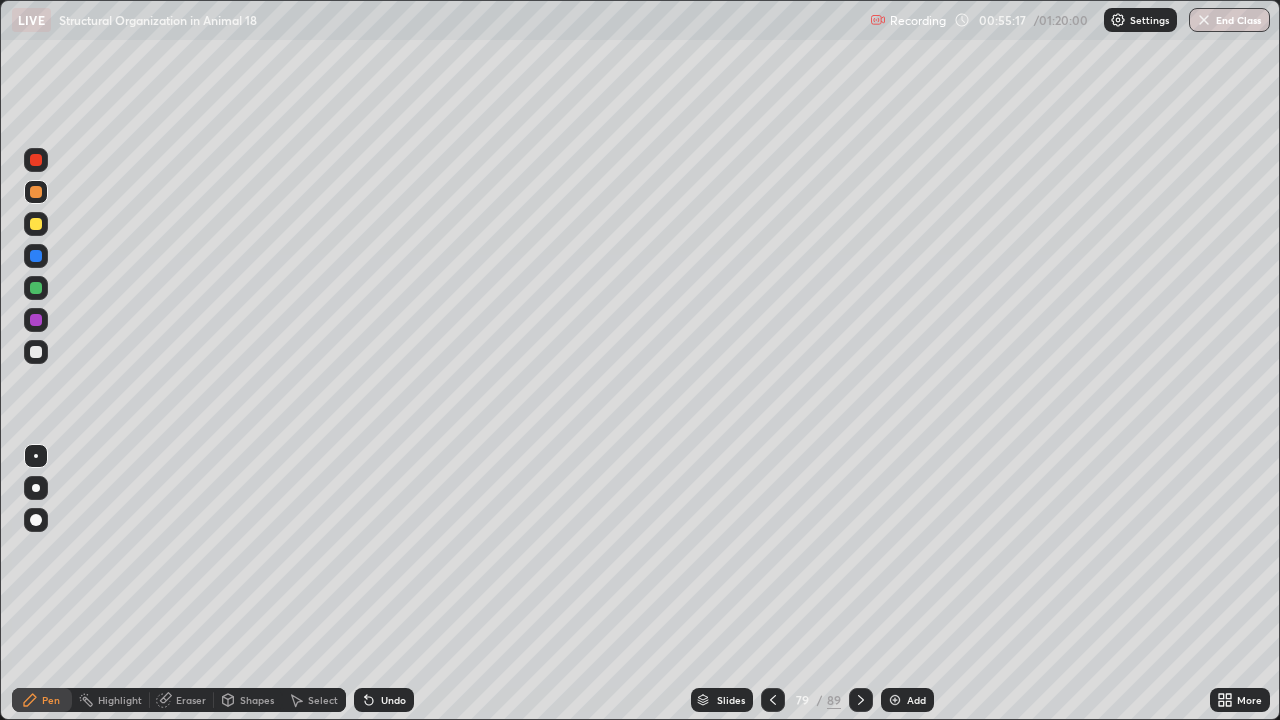 click on "Add" at bounding box center (916, 700) 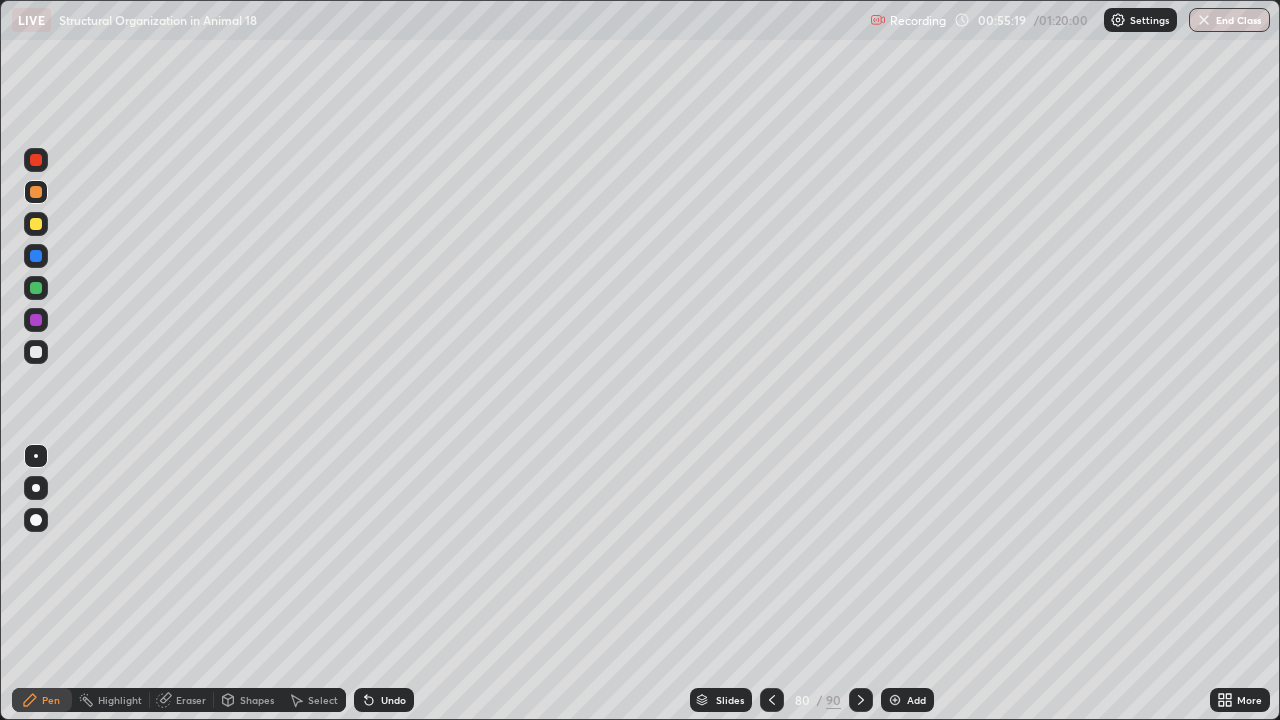 click at bounding box center [36, 352] 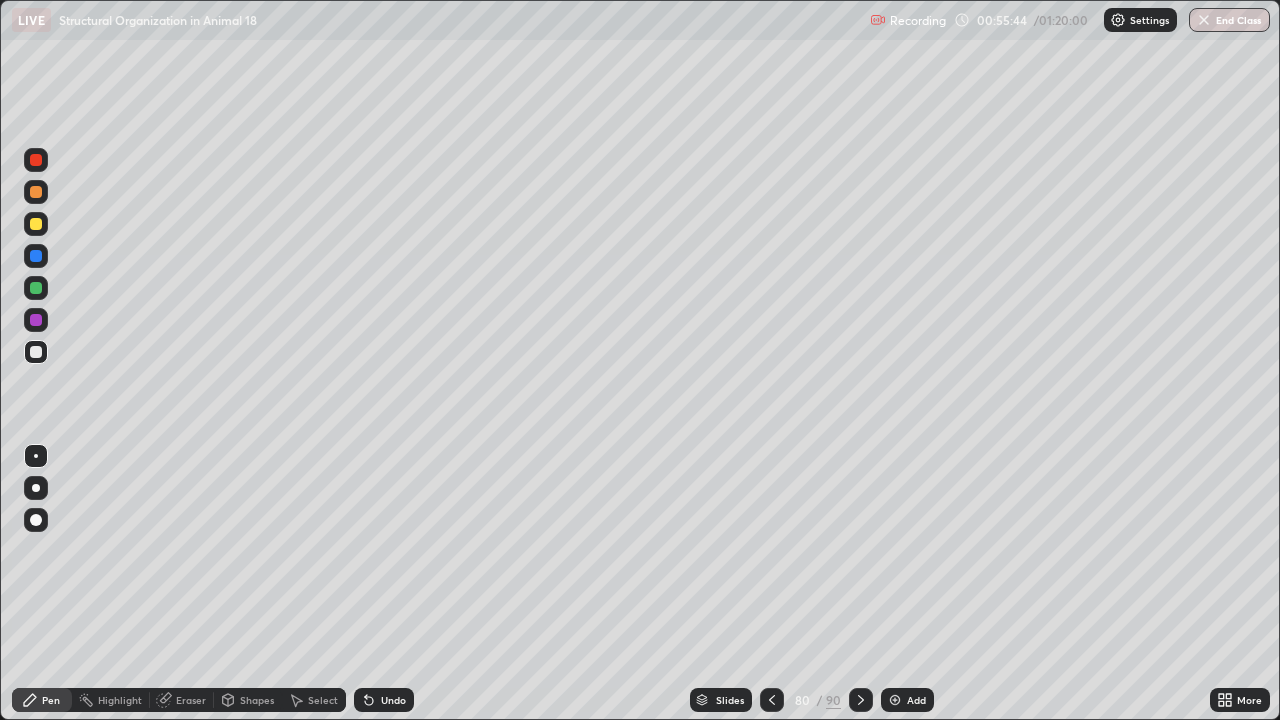 click on "Undo" at bounding box center (384, 700) 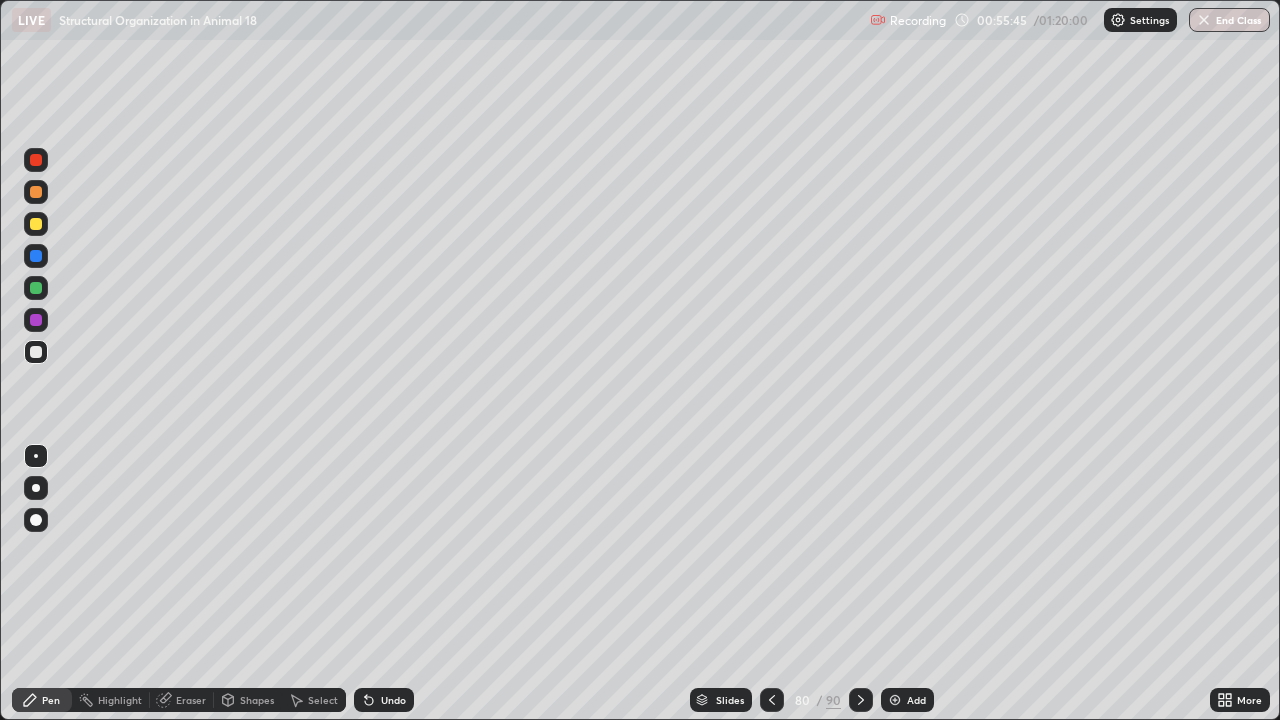 click on "Slides 80 / 90 Add" at bounding box center [812, 700] 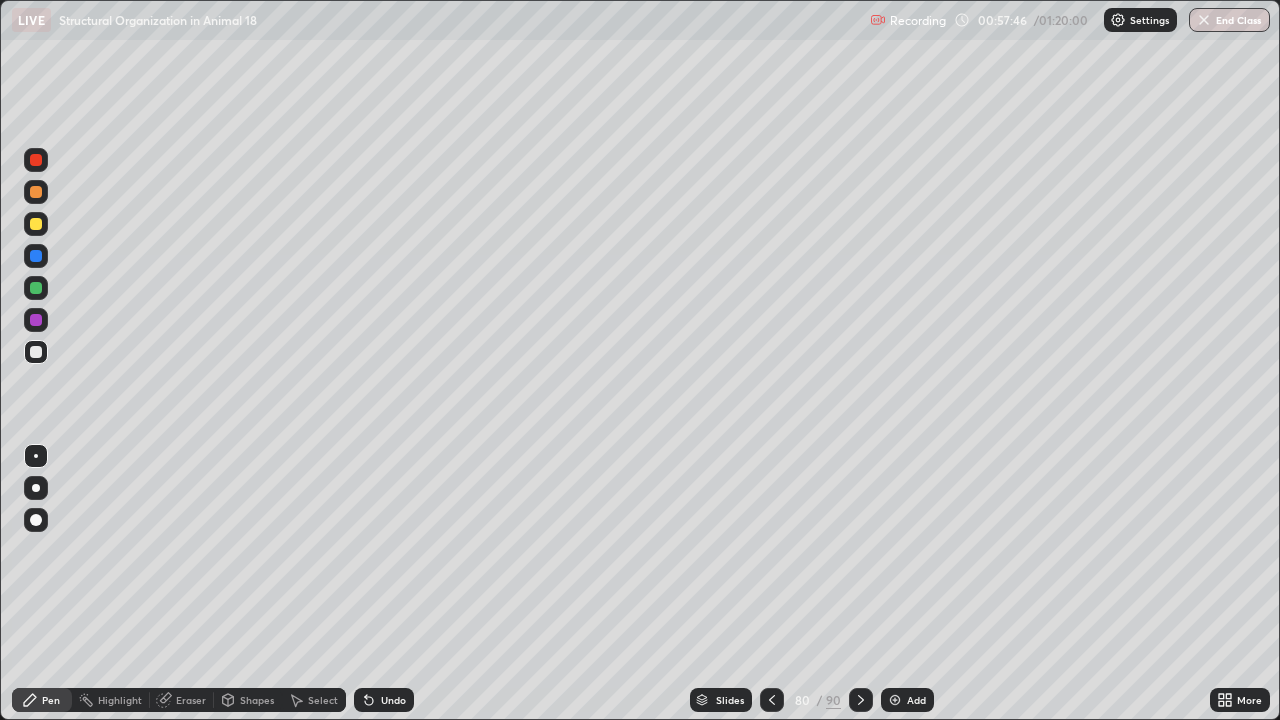 click on "Undo" at bounding box center [384, 700] 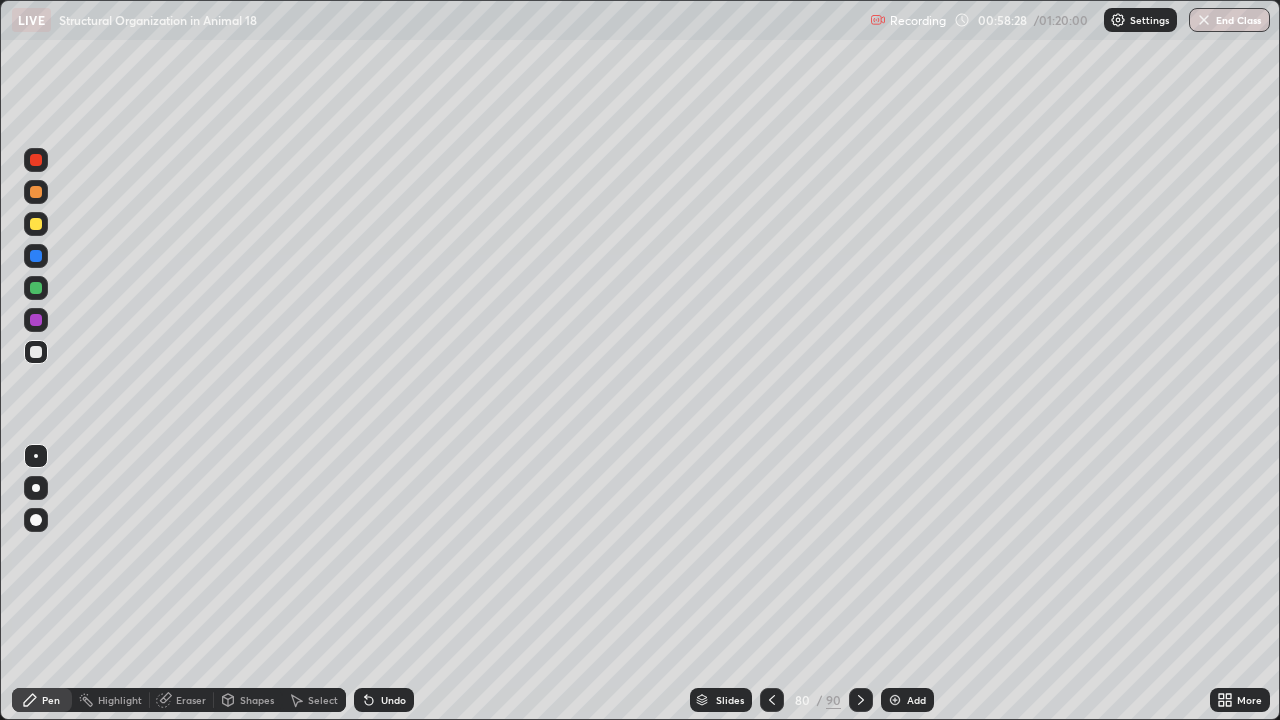 click on "Undo" at bounding box center (393, 700) 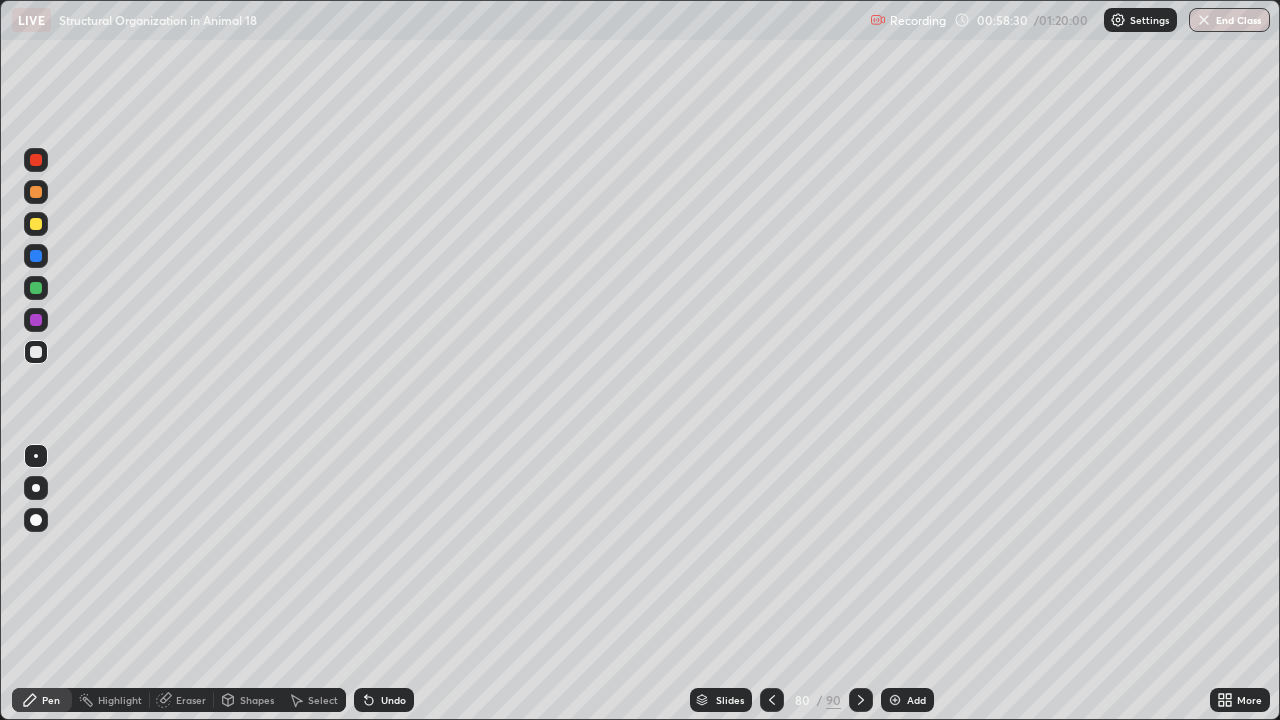 click on "Undo" at bounding box center (393, 700) 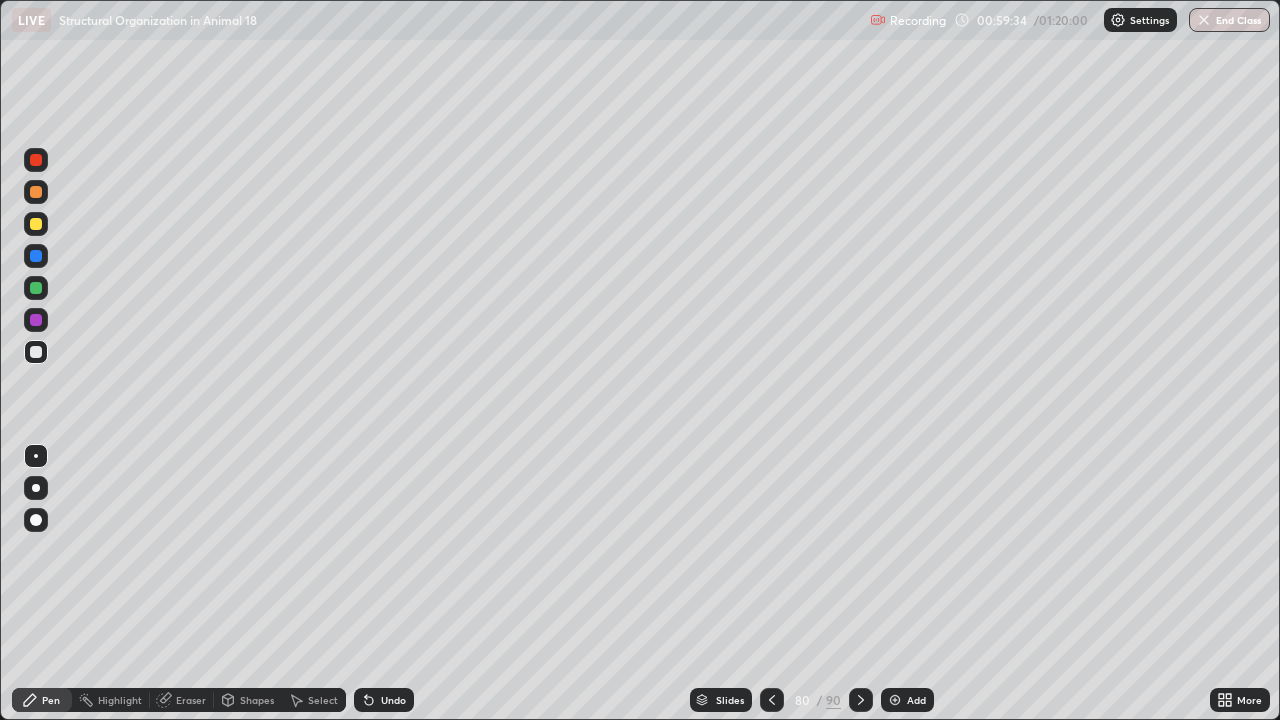 click on "Undo" at bounding box center (393, 700) 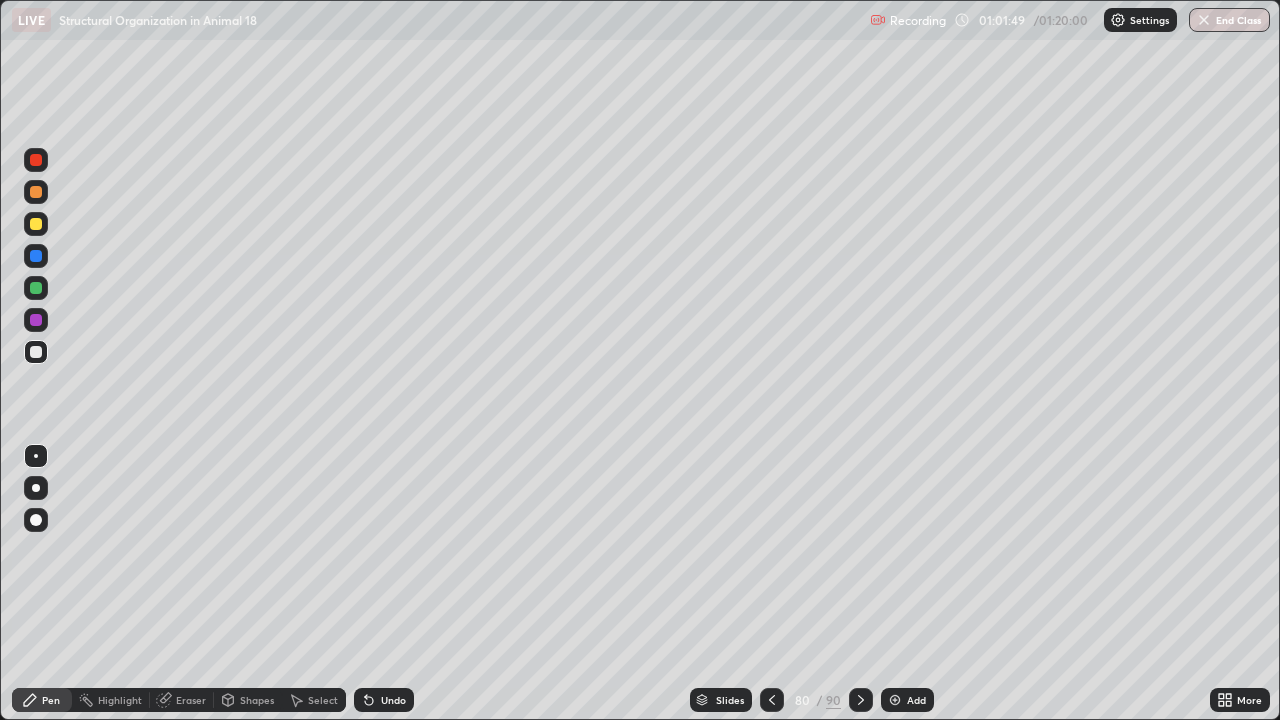 click at bounding box center [36, 160] 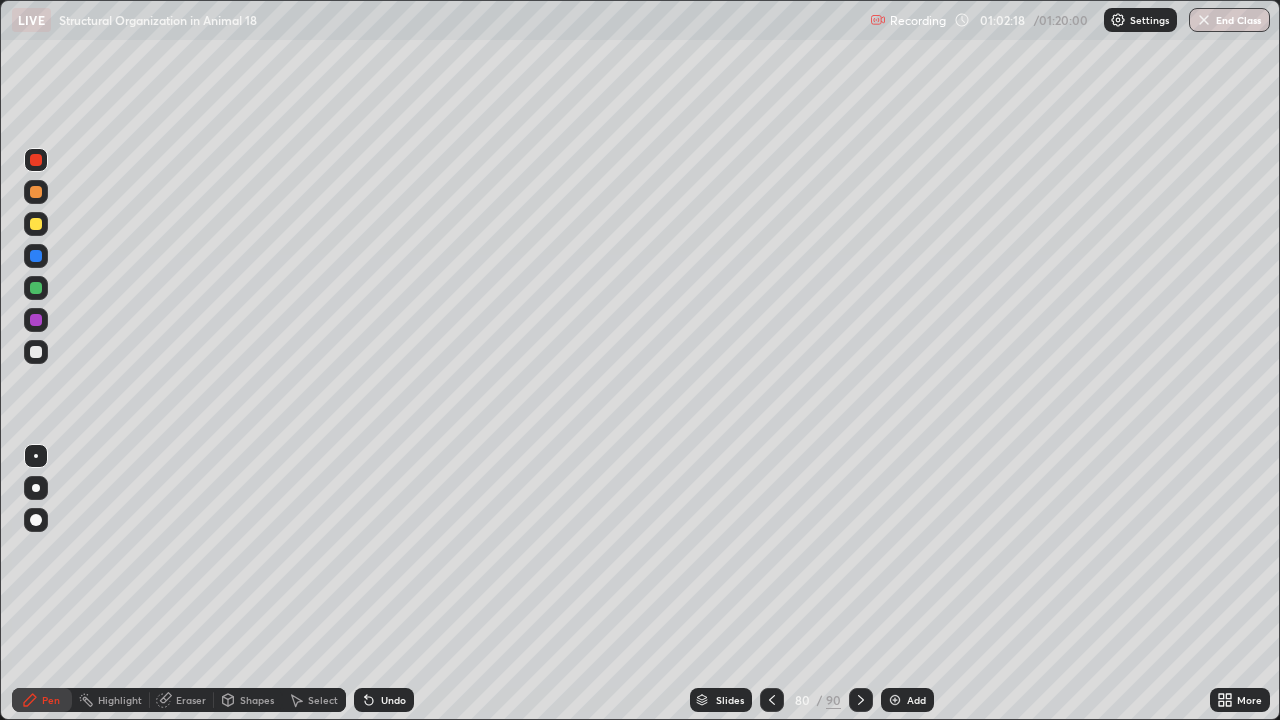 click at bounding box center (36, 352) 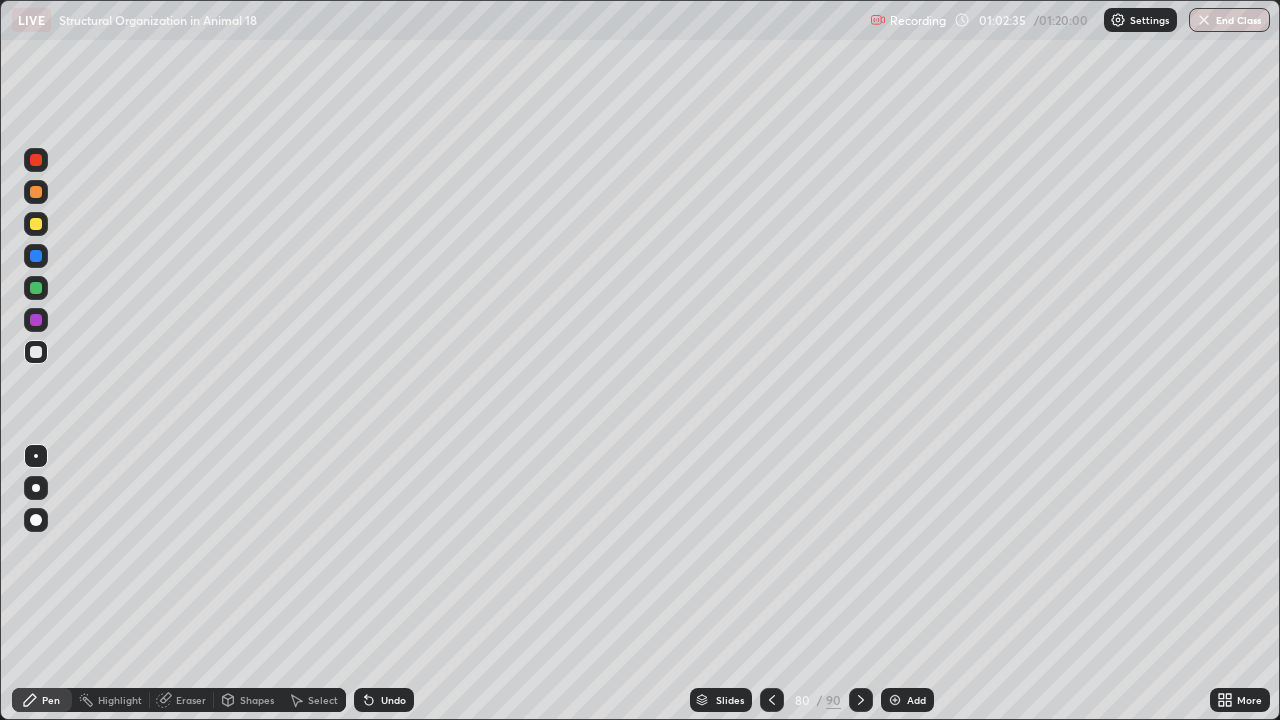 click on "Undo" at bounding box center (393, 700) 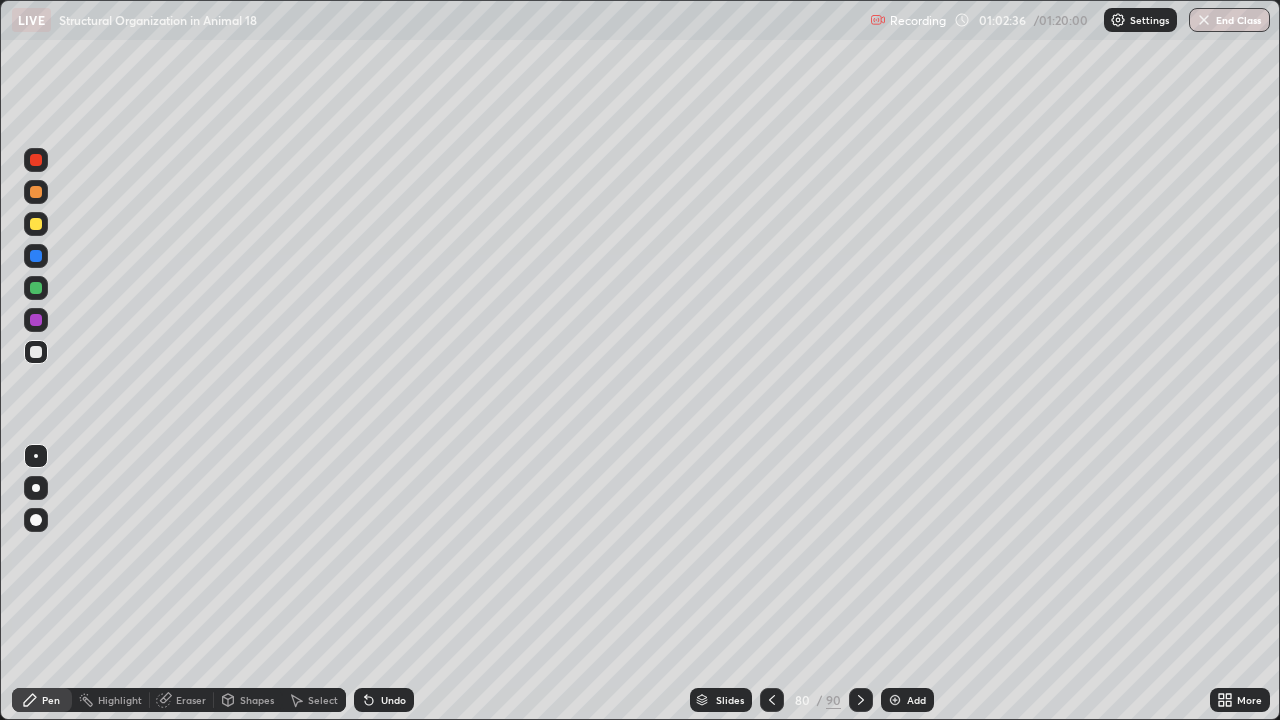 click on "Undo" at bounding box center (393, 700) 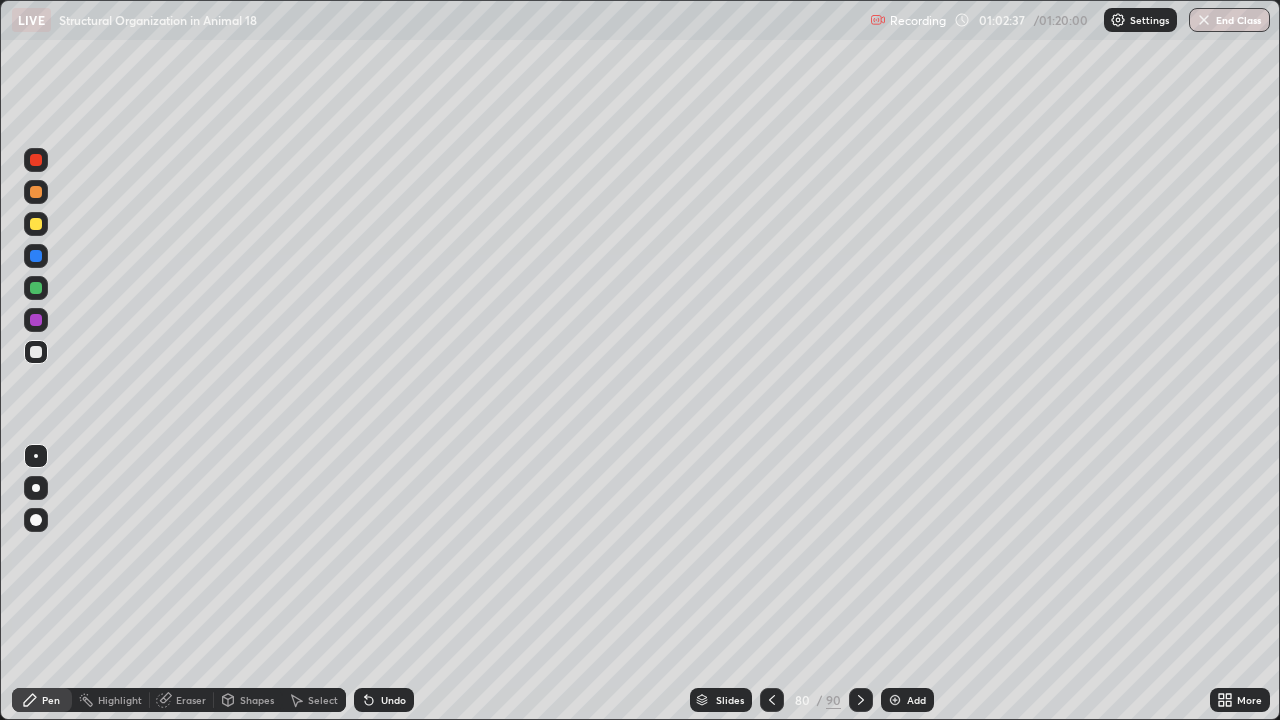 click on "Undo" at bounding box center (393, 700) 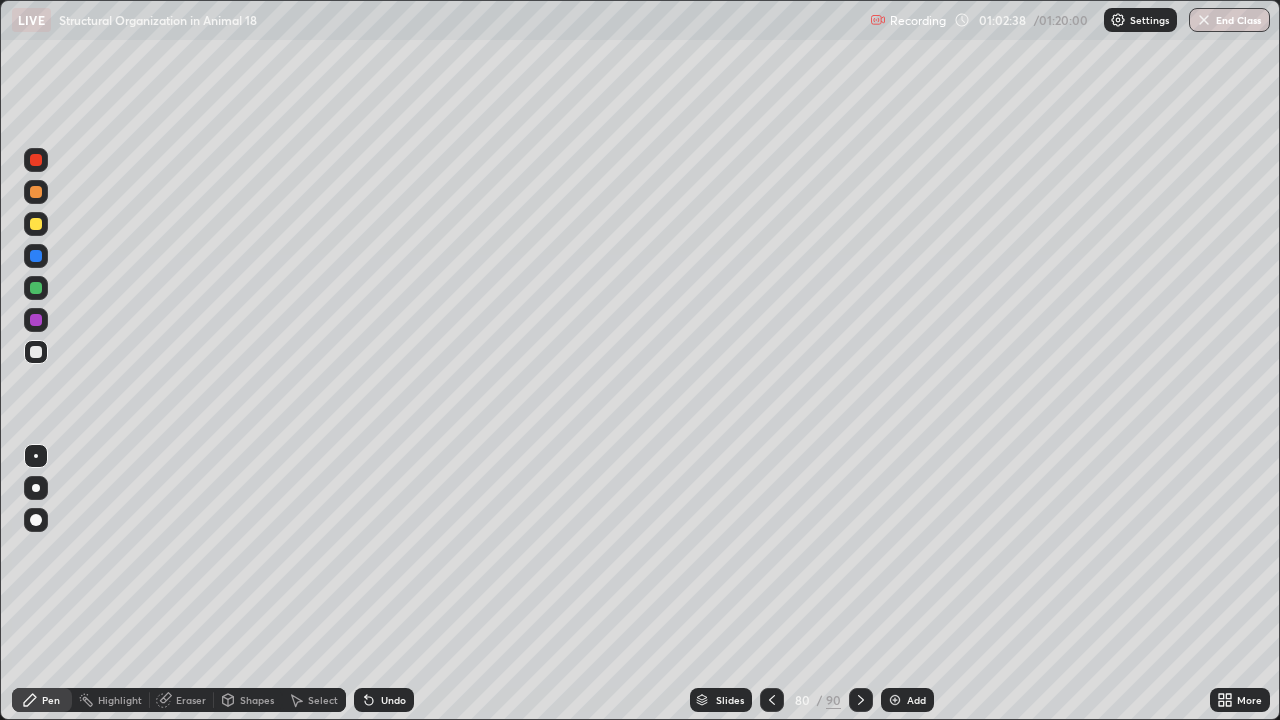 click 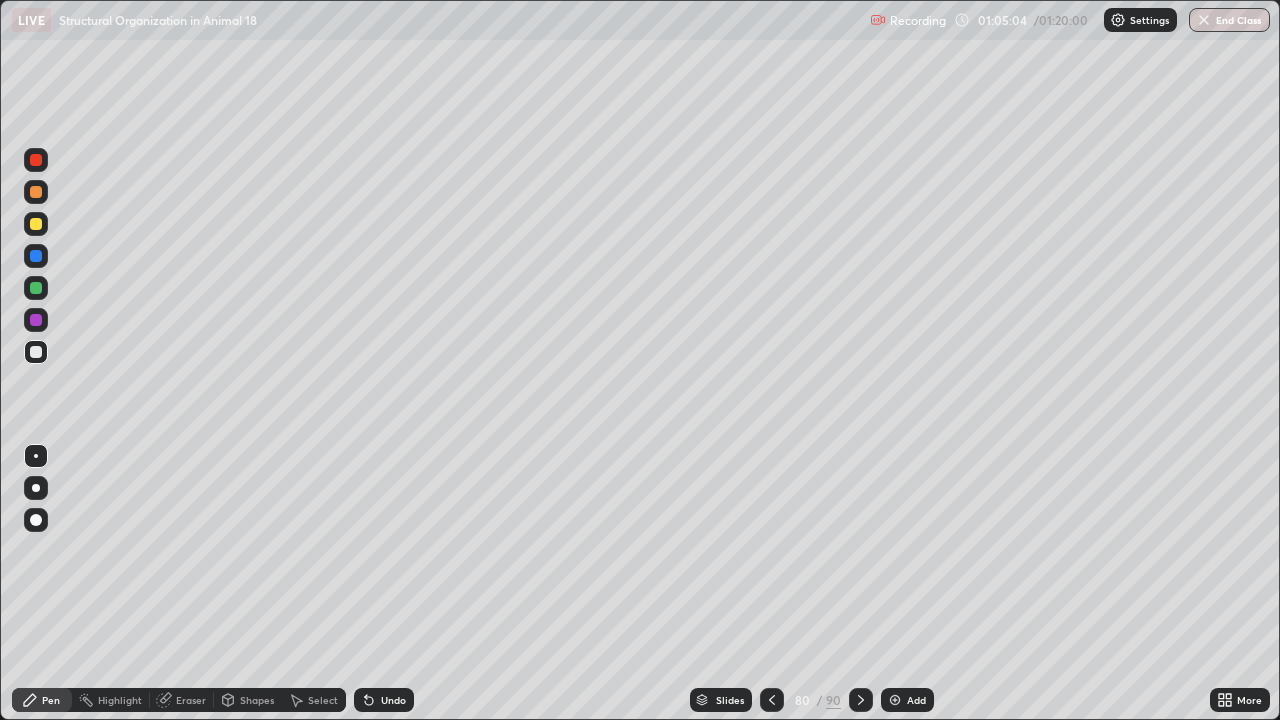 click at bounding box center [36, 224] 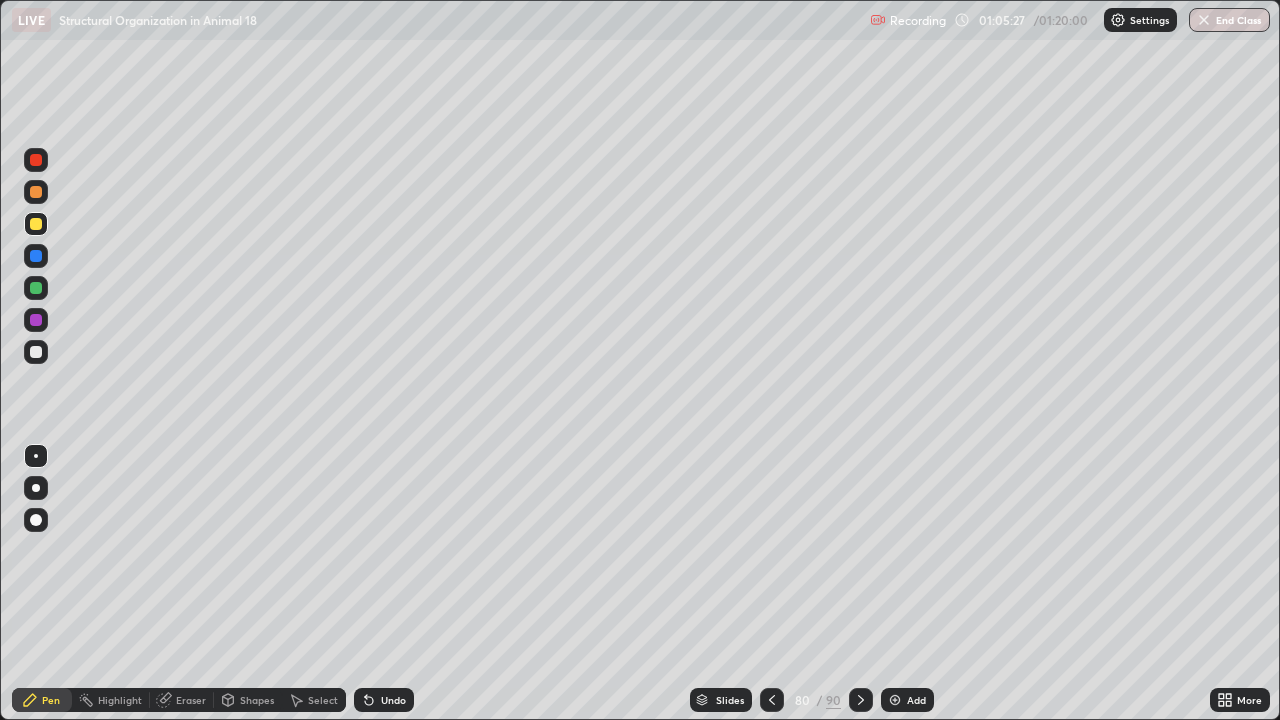 click at bounding box center [36, 160] 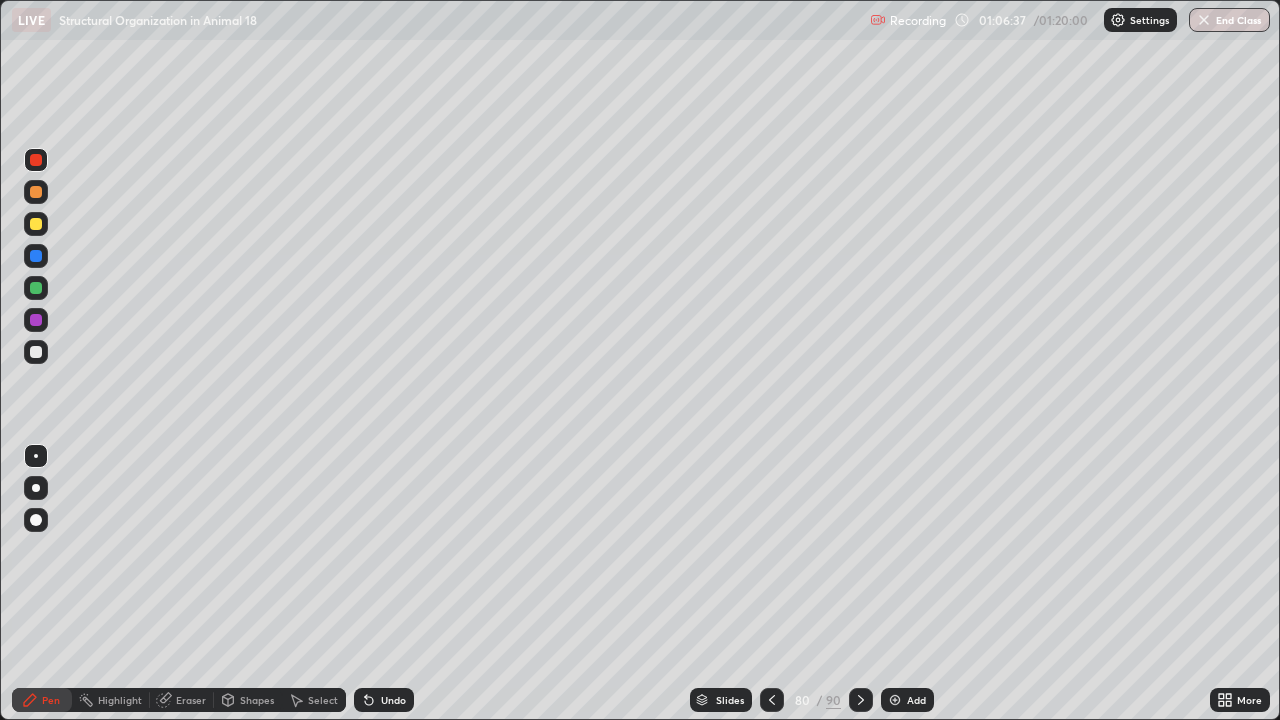 click at bounding box center (36, 488) 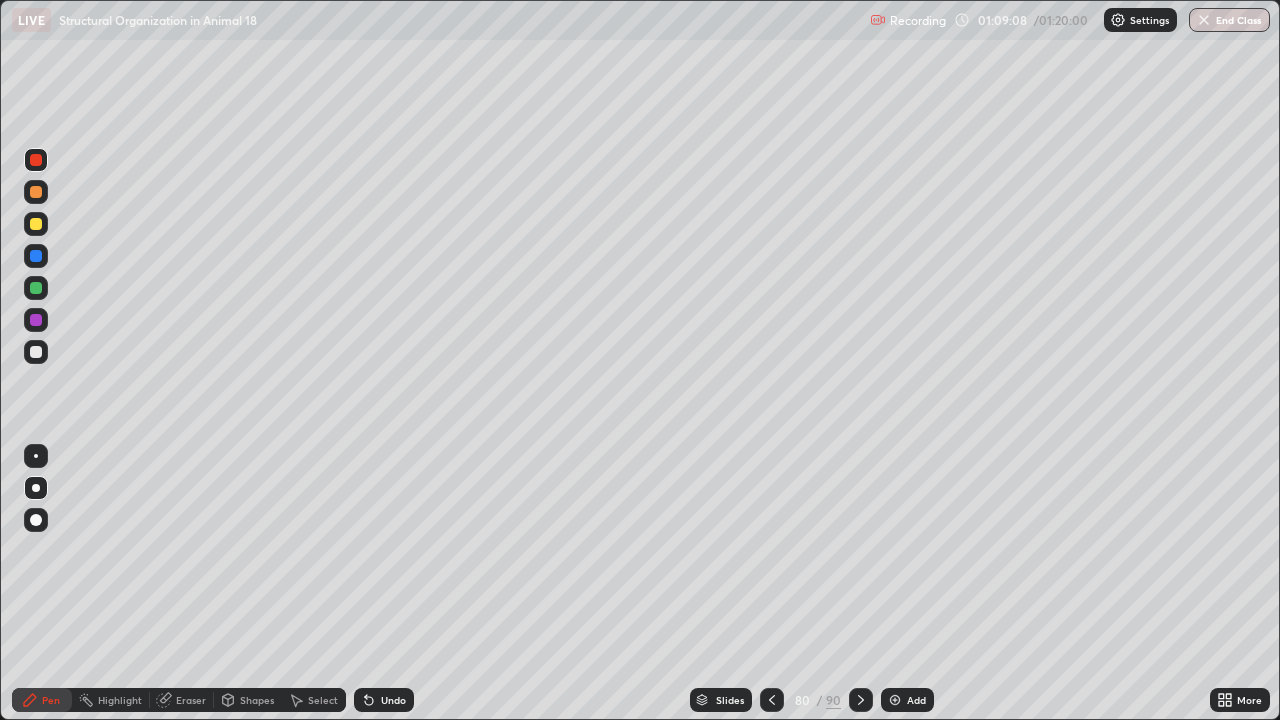 click at bounding box center [36, 224] 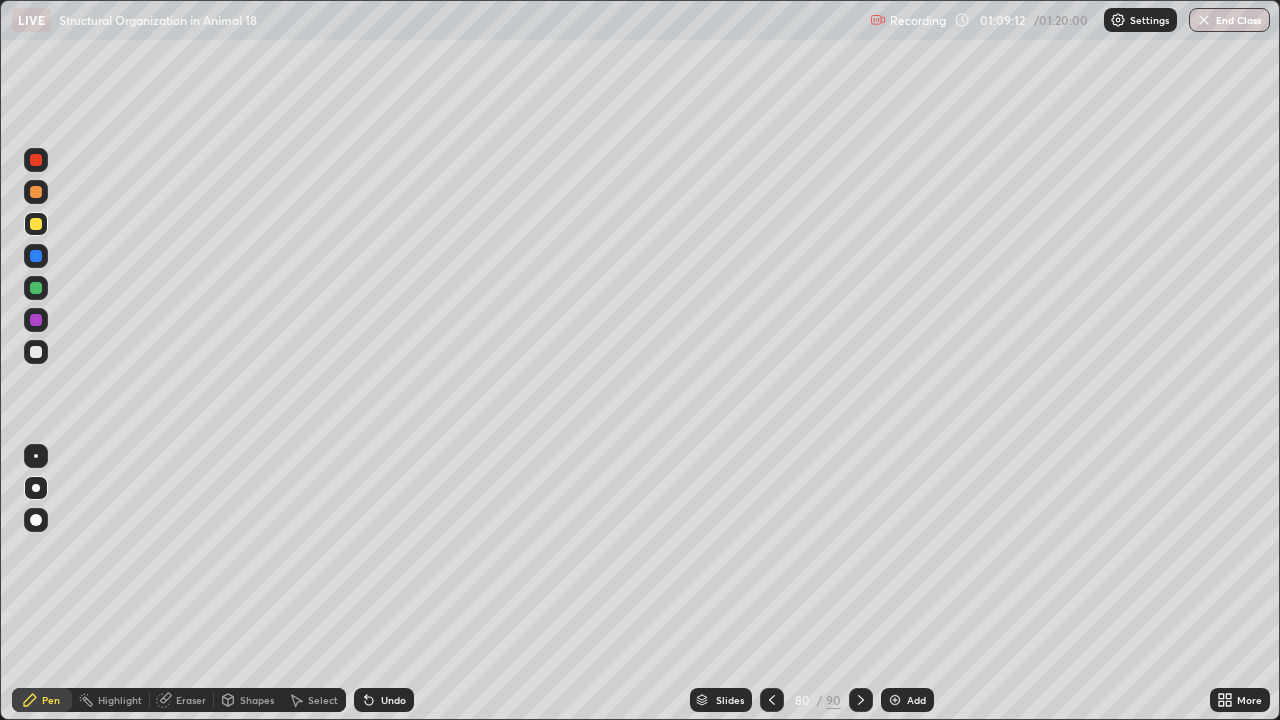click at bounding box center [36, 288] 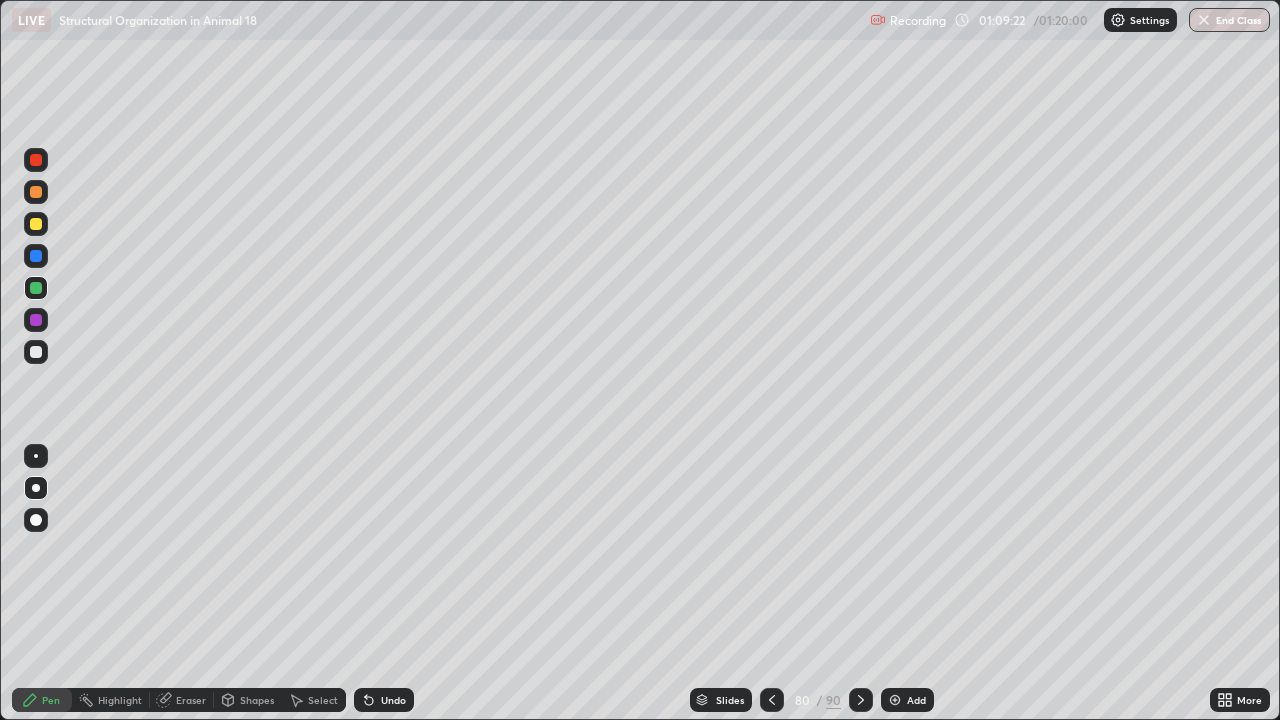click at bounding box center (36, 520) 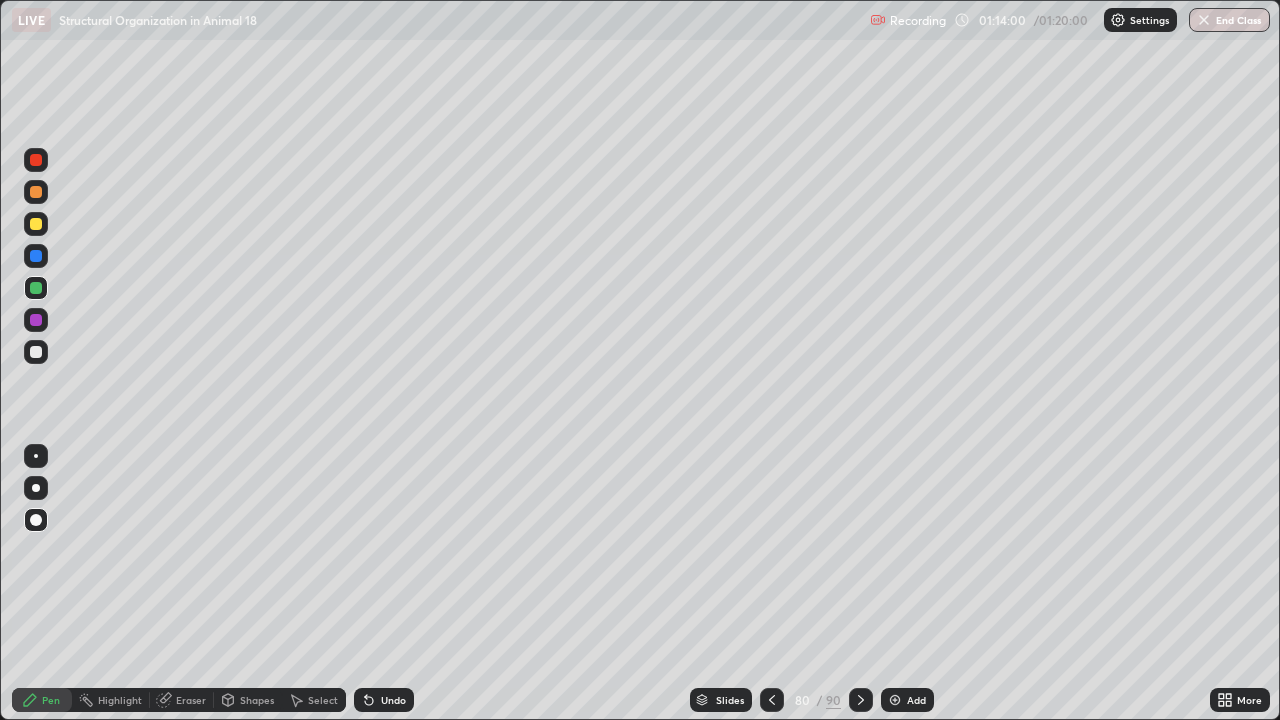 click at bounding box center [36, 352] 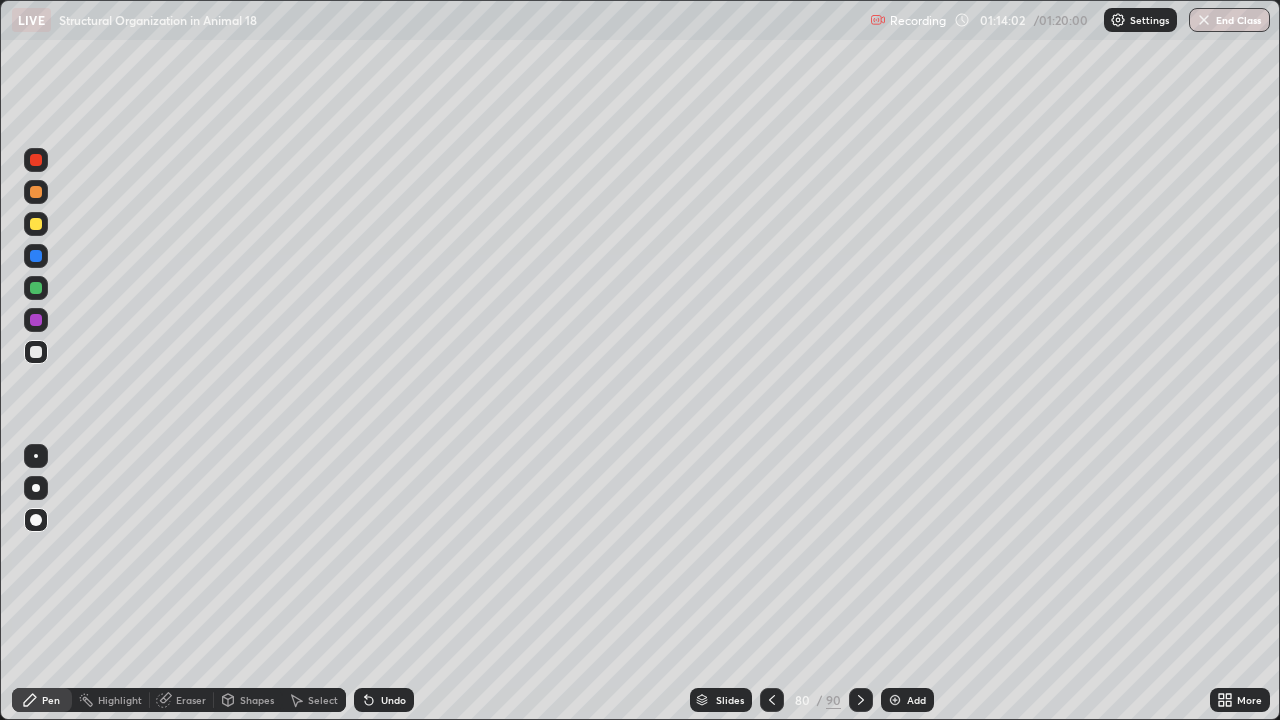 click at bounding box center (36, 456) 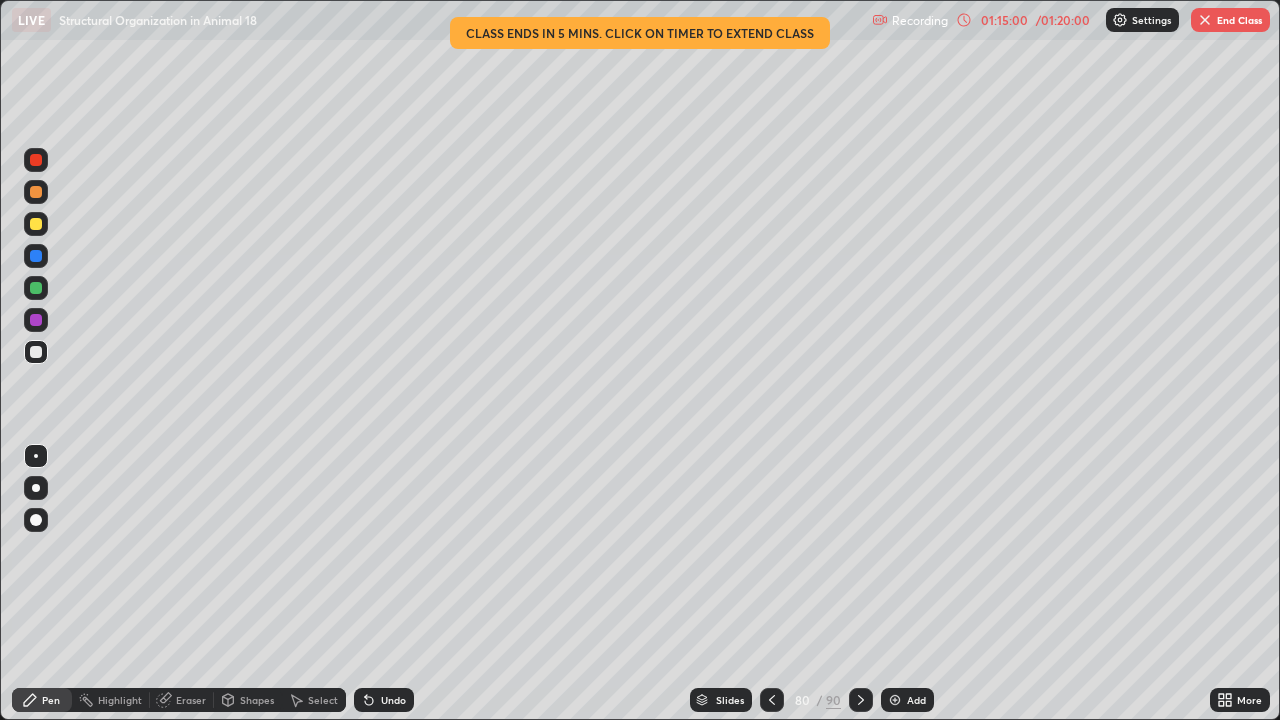 click 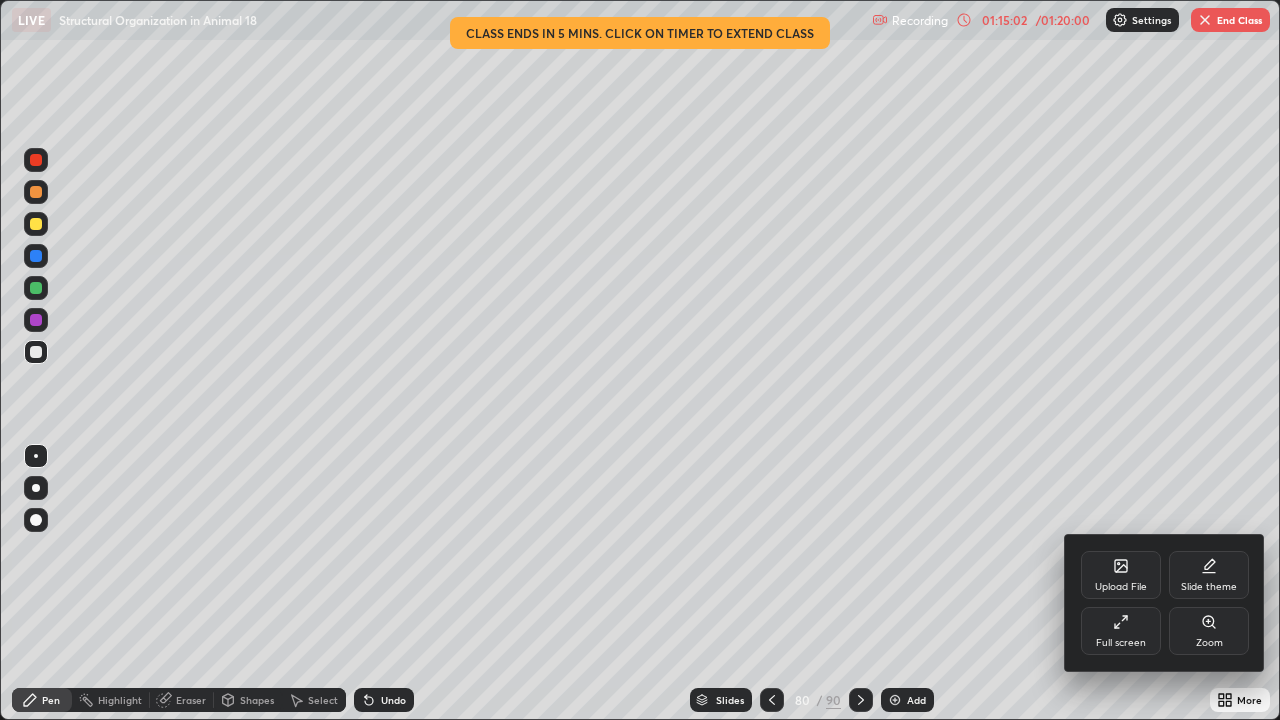 click on "Upload File" at bounding box center [1121, 575] 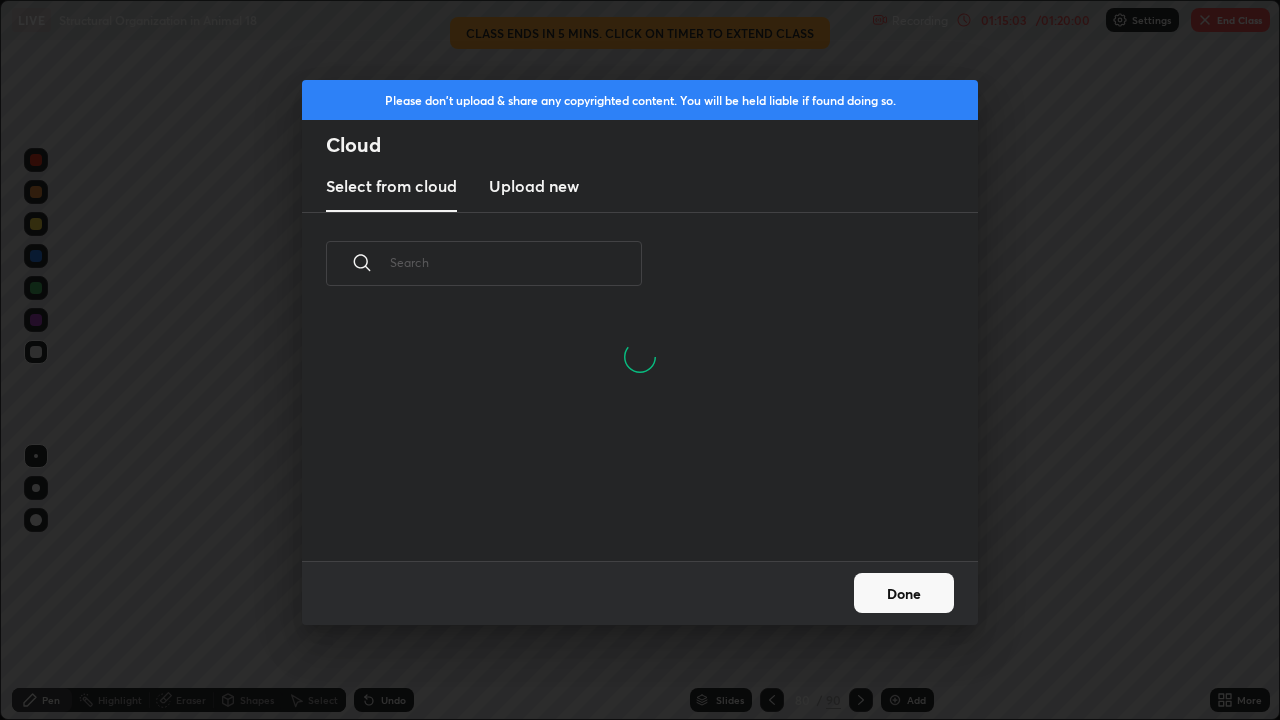 scroll, scrollTop: 0, scrollLeft: 1, axis: horizontal 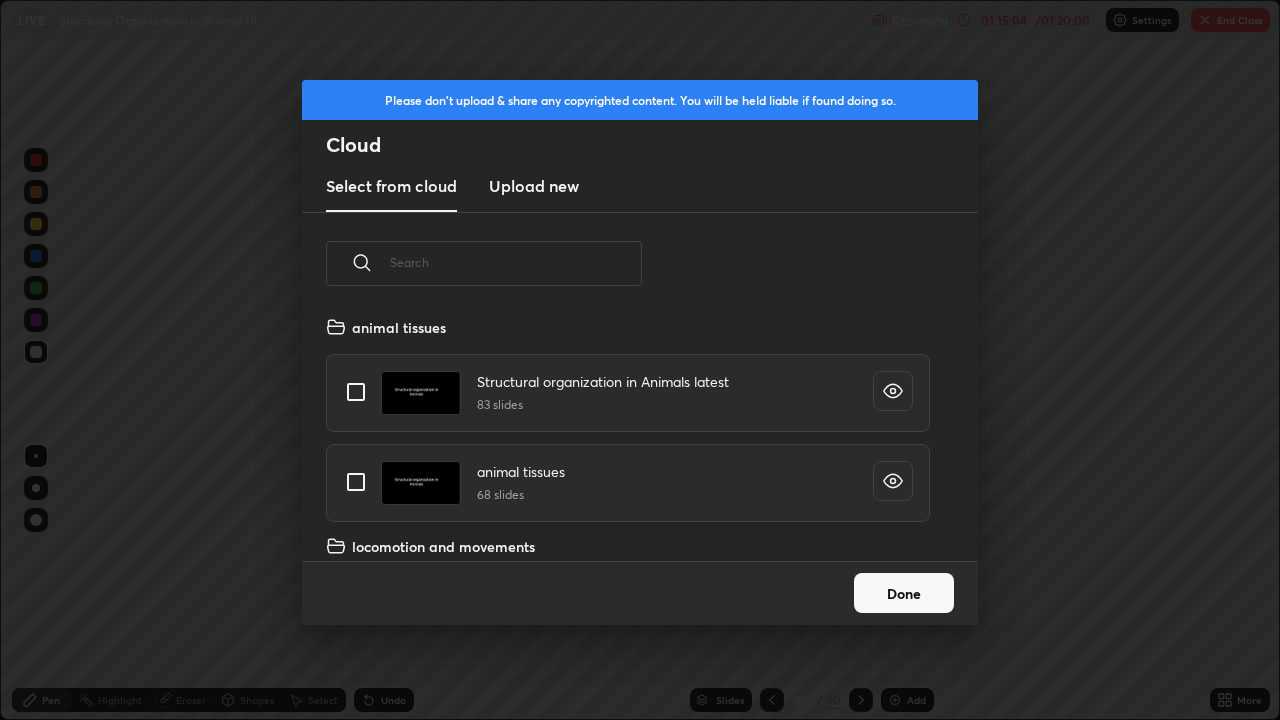 click on "Please don't upload ​ share any copyrighted content. You will be held liable if found doing so. Cloud Select from cloud Upload new ​ animal tissues Structural organization in Animals latest 83 slides animal tissues 68 slides locomotion and movements loco ​ move 21 slides loco ​ move(1) 21 slides loco ​ move(2) 23 slides Animal kingdom chordatesf- 2 [DATE] 55 slides Done" at bounding box center [640, 360] 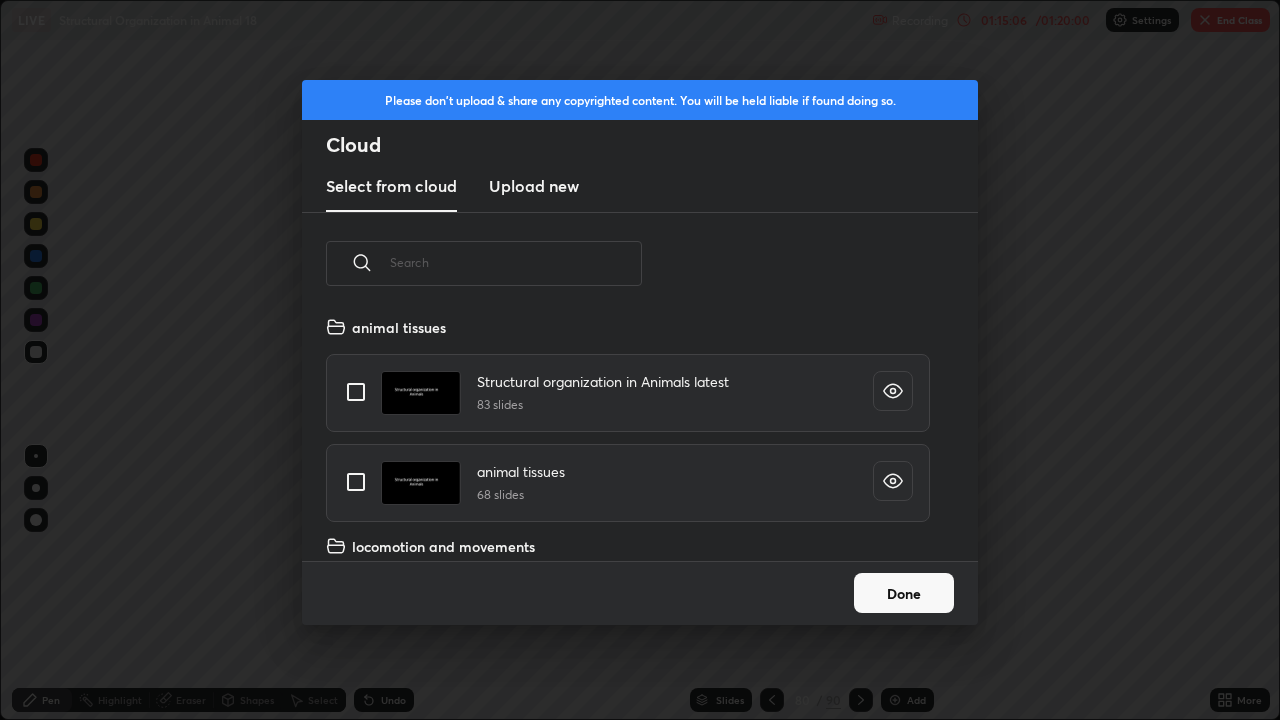 click on "Structural organization in Animals latest" at bounding box center (603, 381) 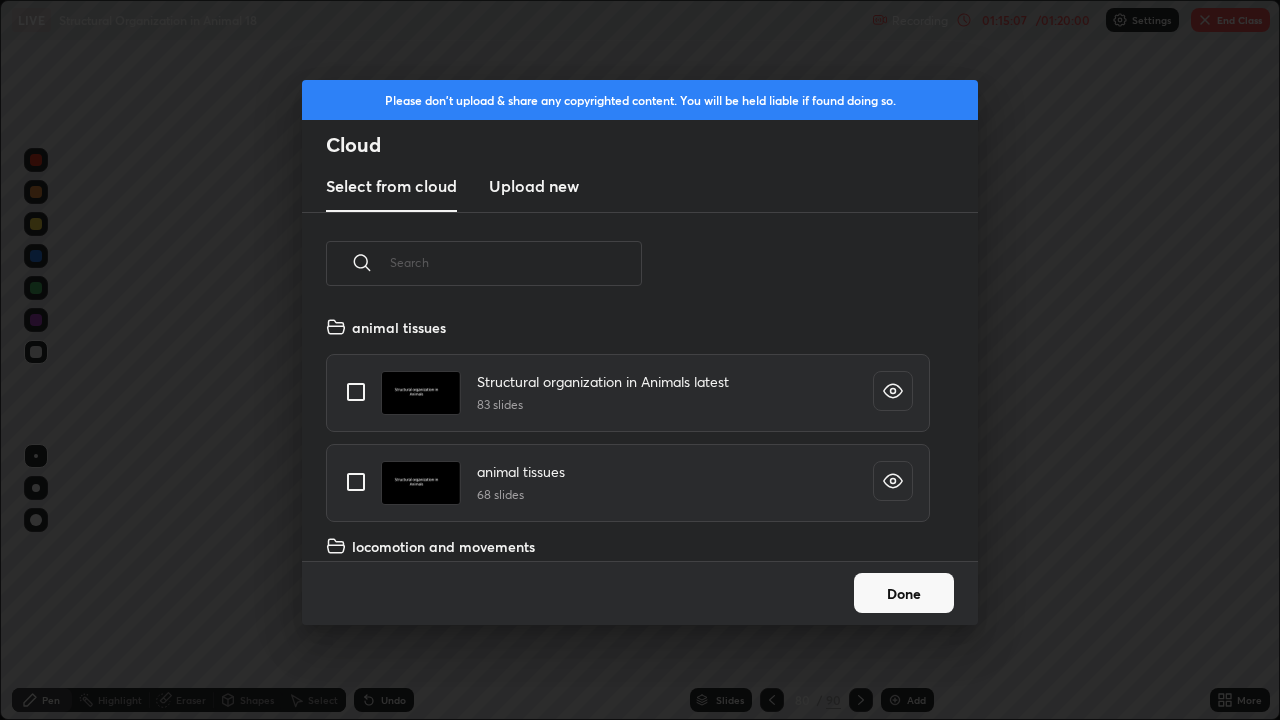 click on "Done" at bounding box center (904, 593) 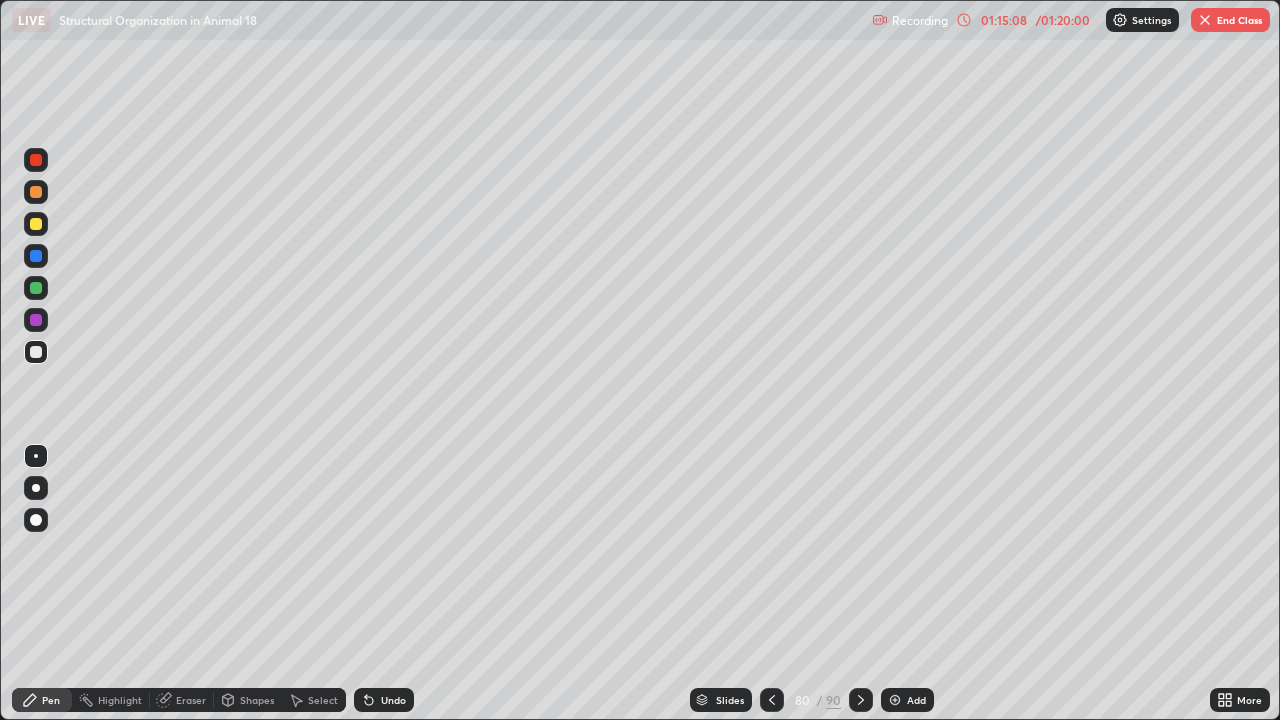 click on "Slides" at bounding box center [730, 700] 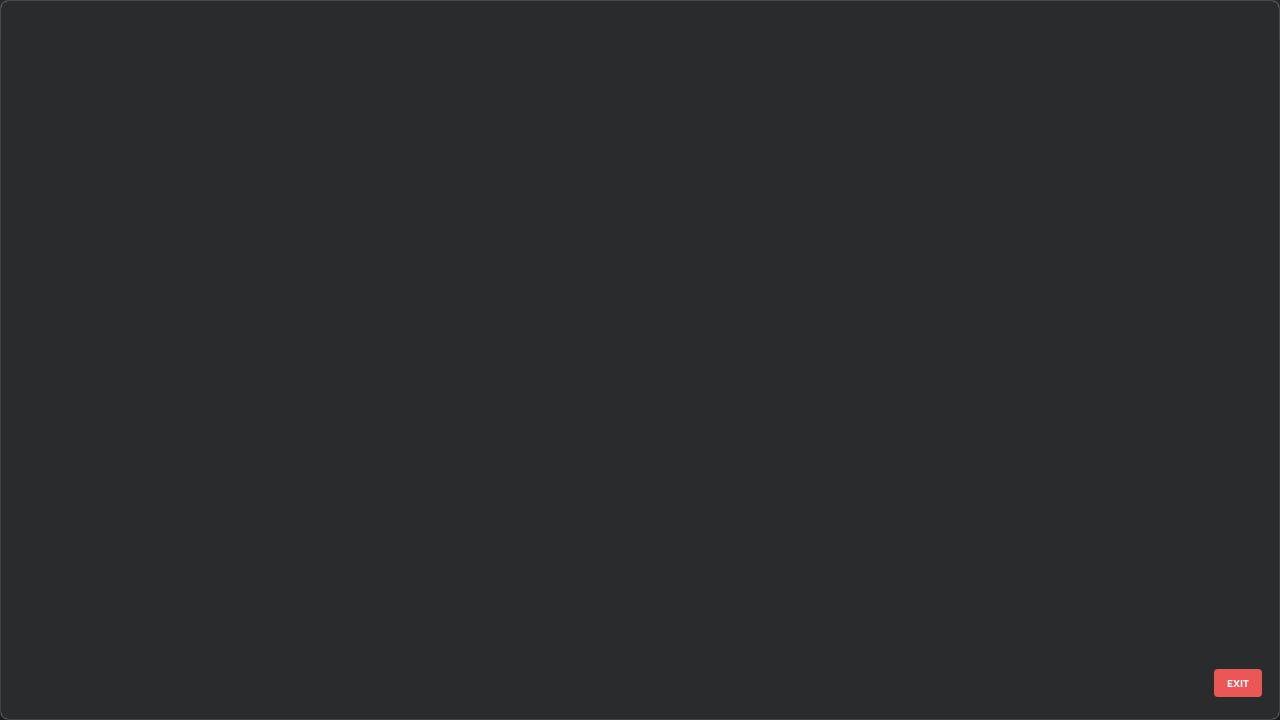 scroll, scrollTop: 5347, scrollLeft: 0, axis: vertical 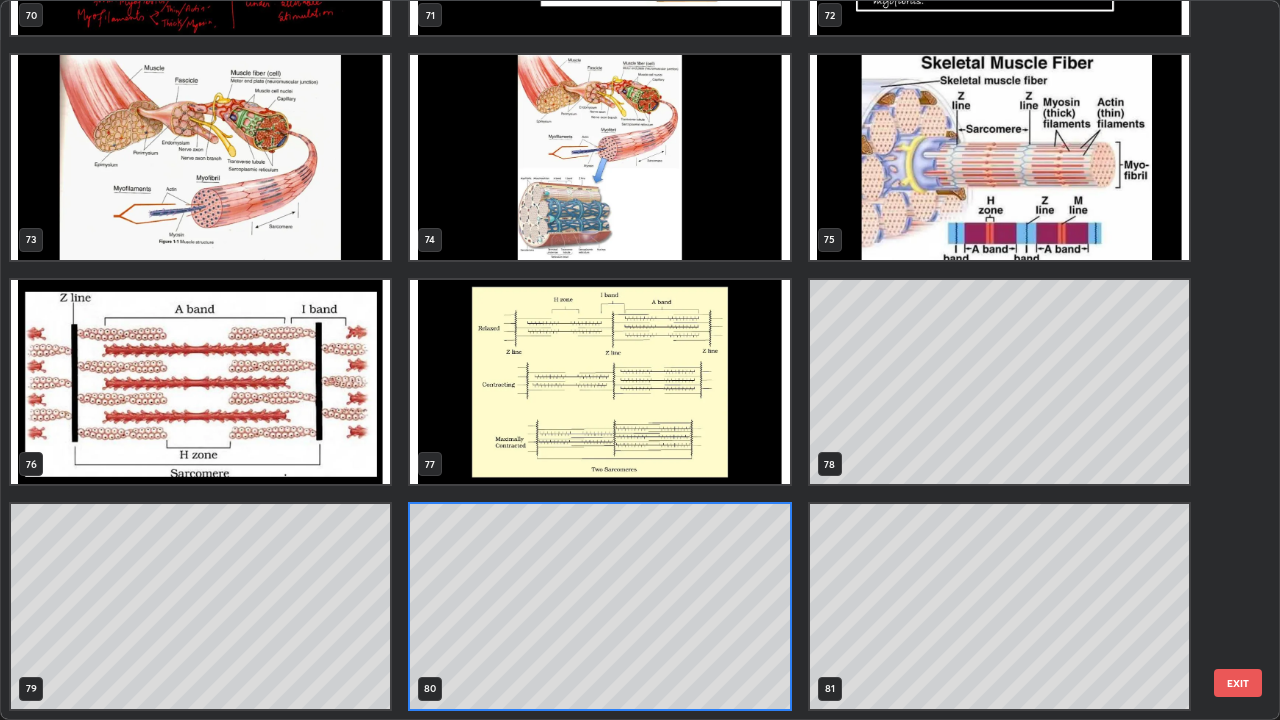 click at bounding box center [200, 157] 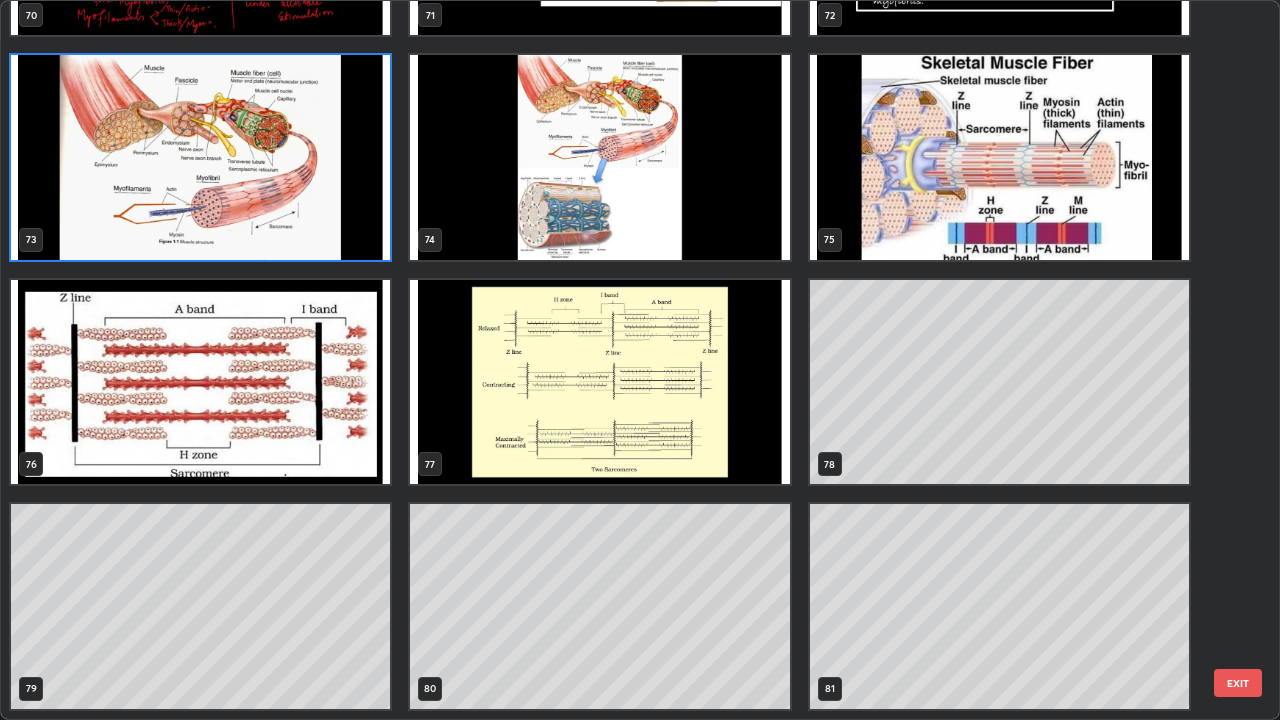 click at bounding box center (200, 157) 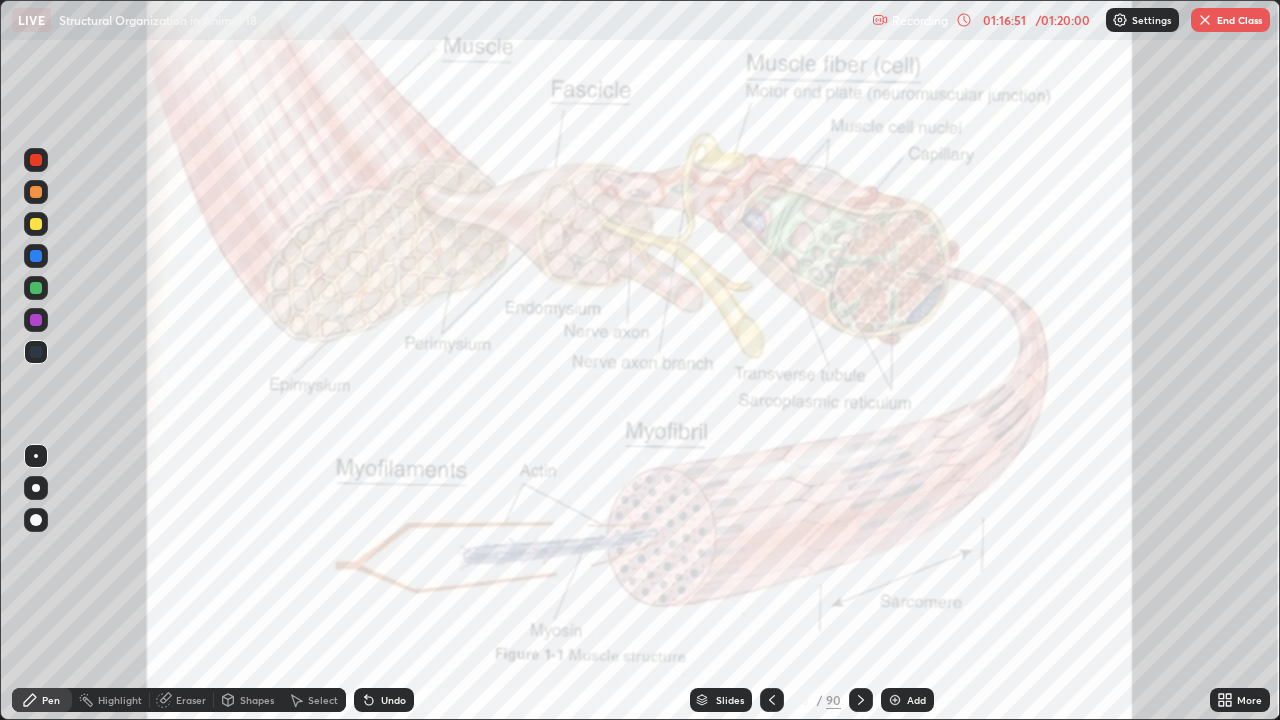 click on "Slides" at bounding box center (730, 700) 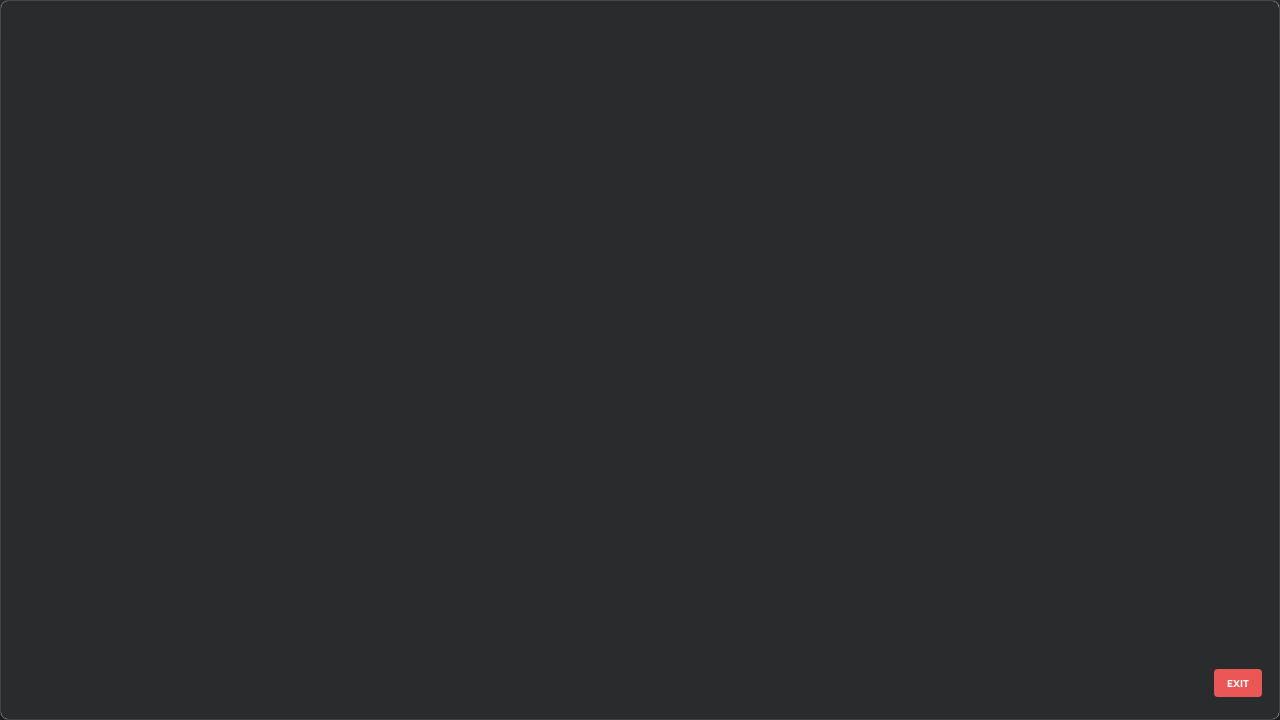 scroll, scrollTop: 4897, scrollLeft: 0, axis: vertical 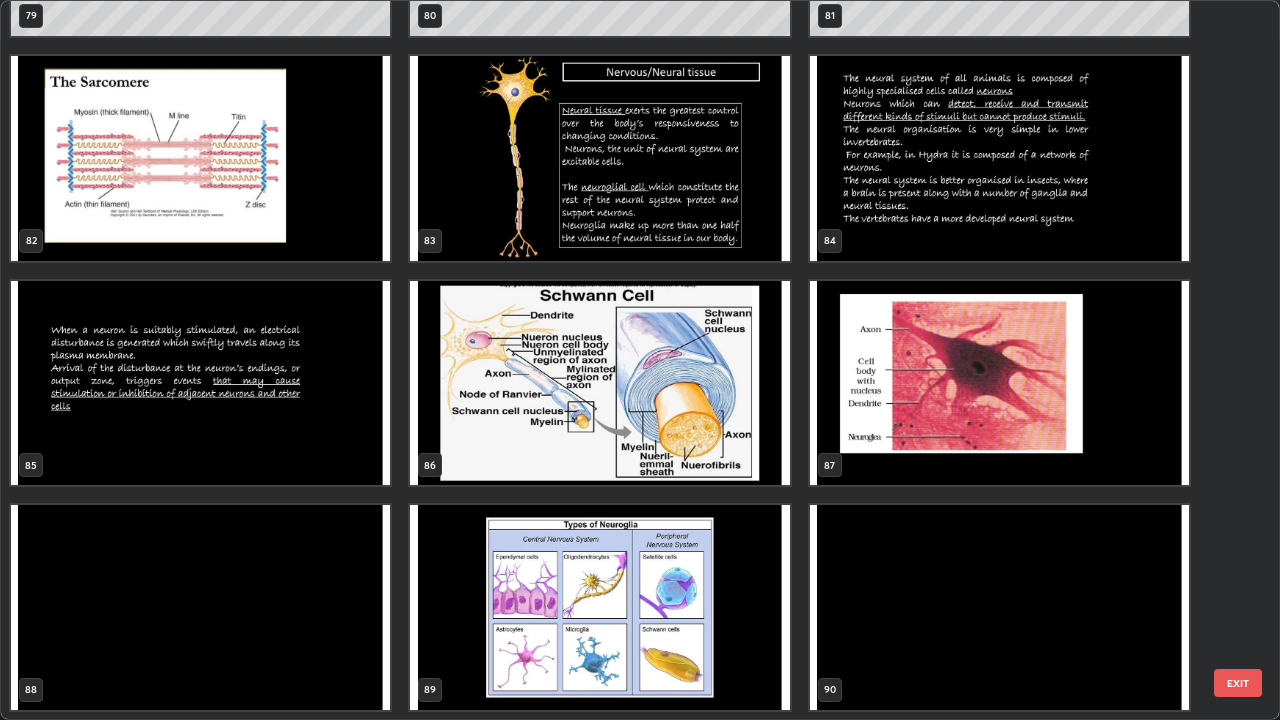 click at bounding box center (599, 383) 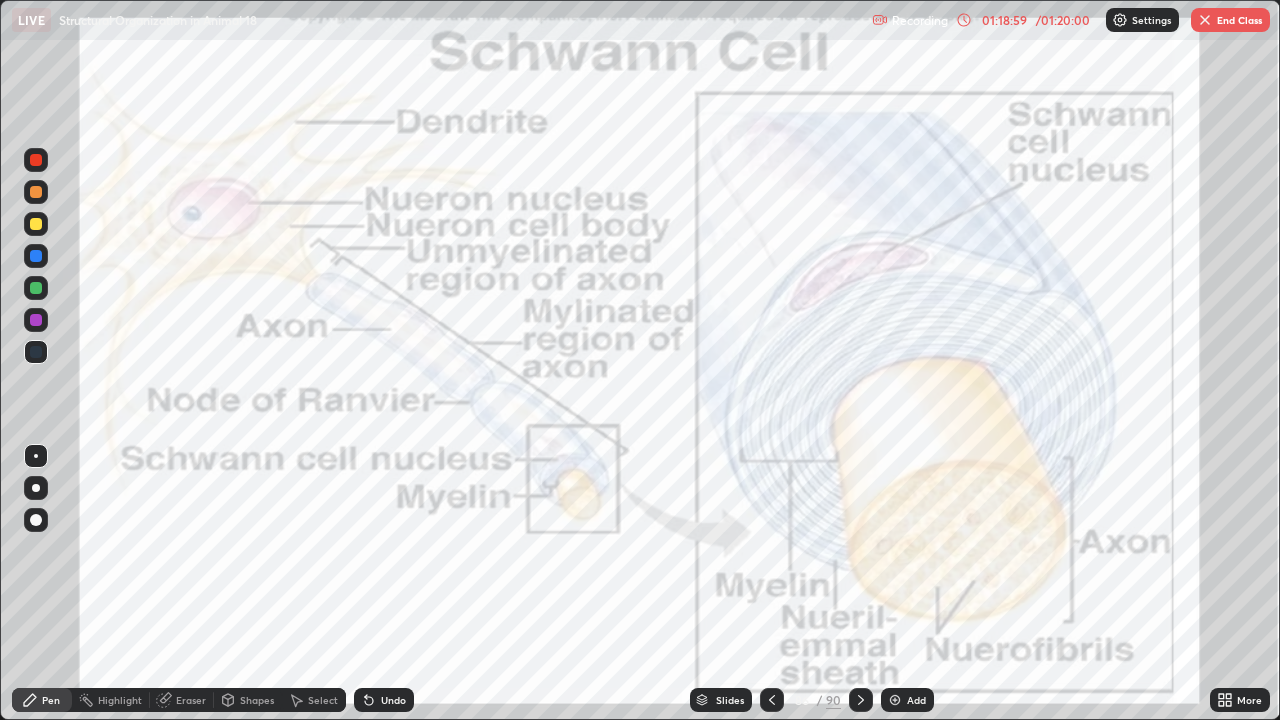 click at bounding box center [1205, 20] 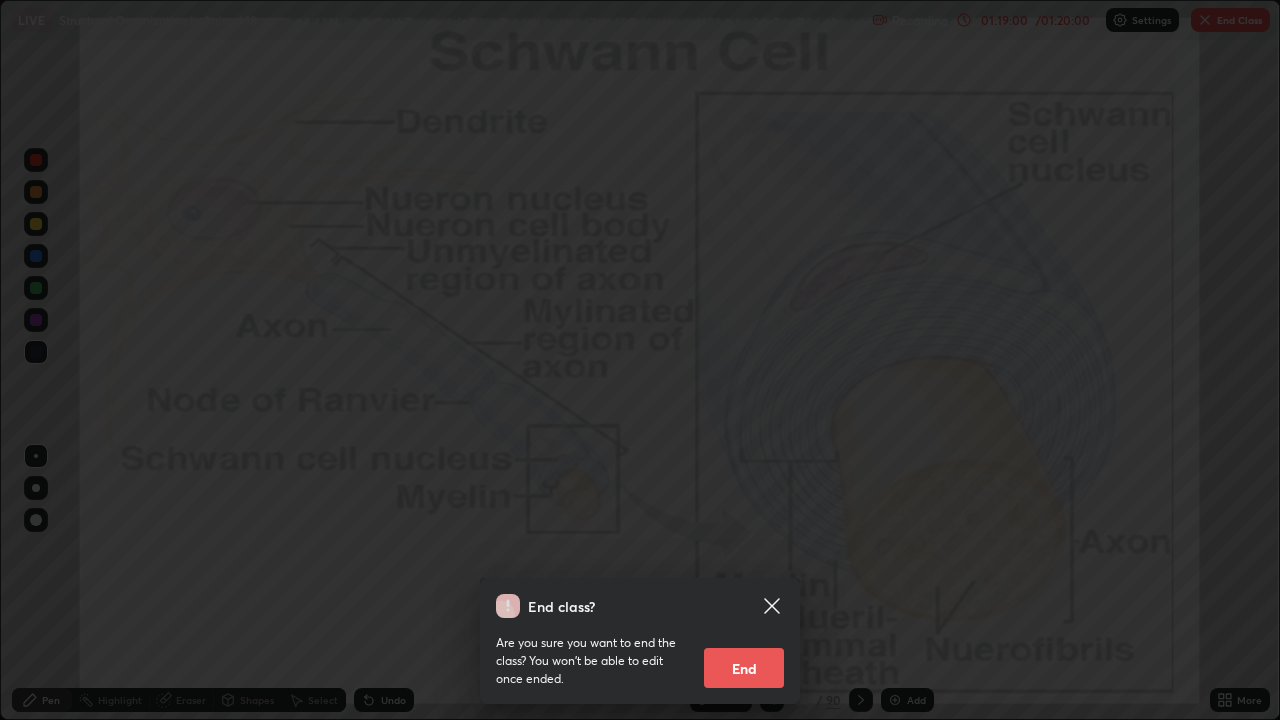 click on "End" at bounding box center [744, 668] 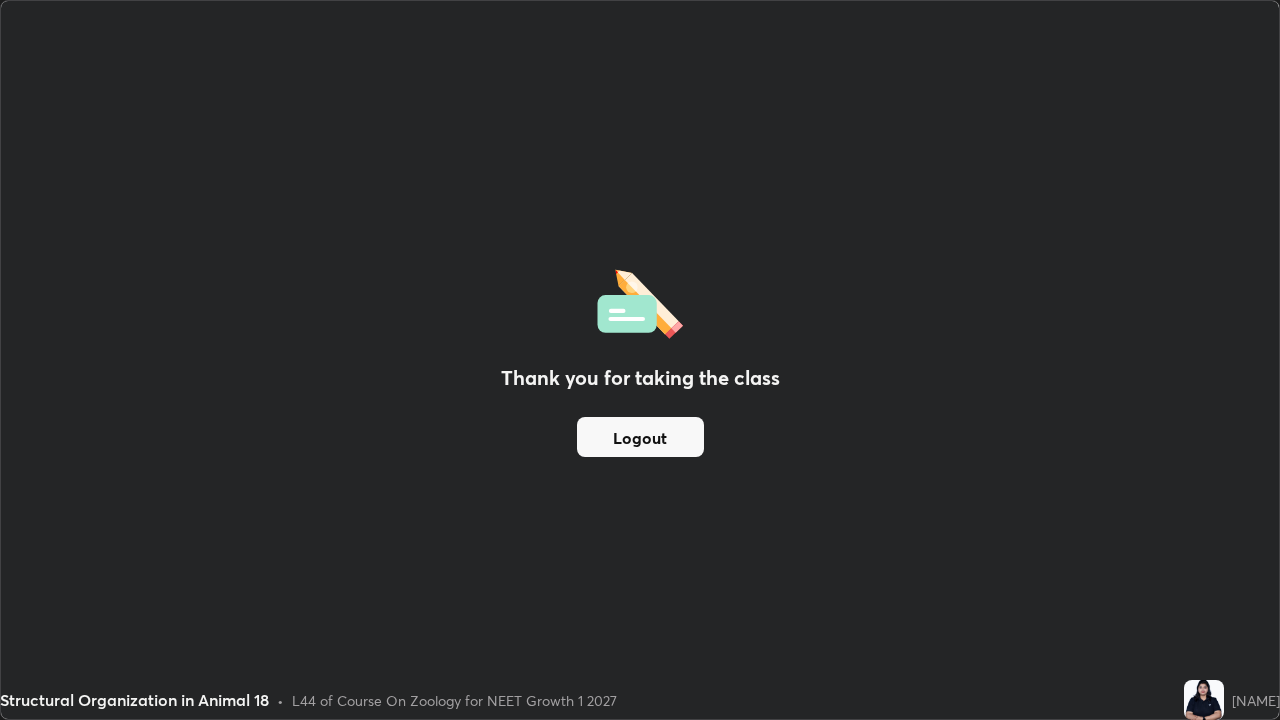 click on "Logout" at bounding box center (640, 437) 